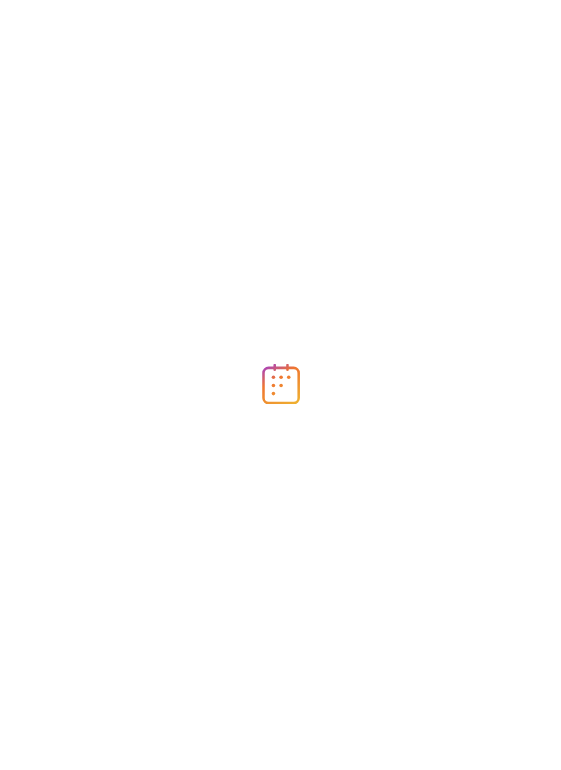 scroll, scrollTop: 0, scrollLeft: 0, axis: both 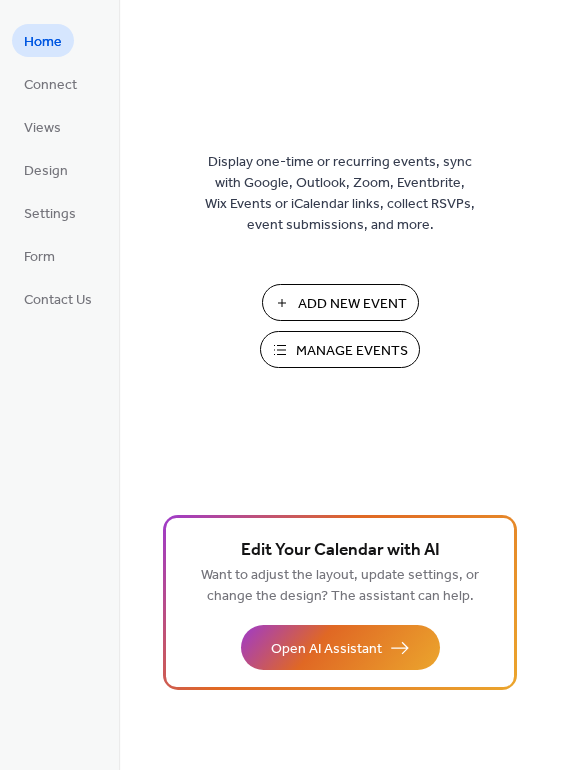 click on "Manage Events" at bounding box center (352, 351) 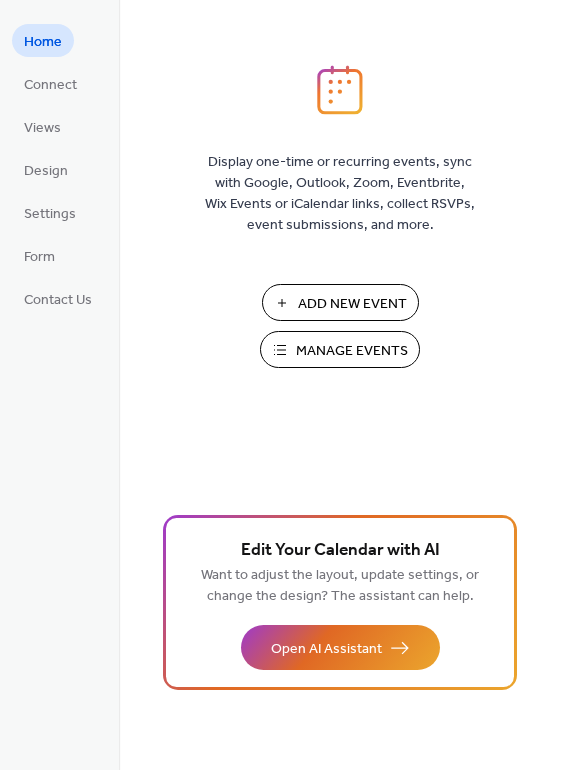 click on "Manage Events" at bounding box center (352, 351) 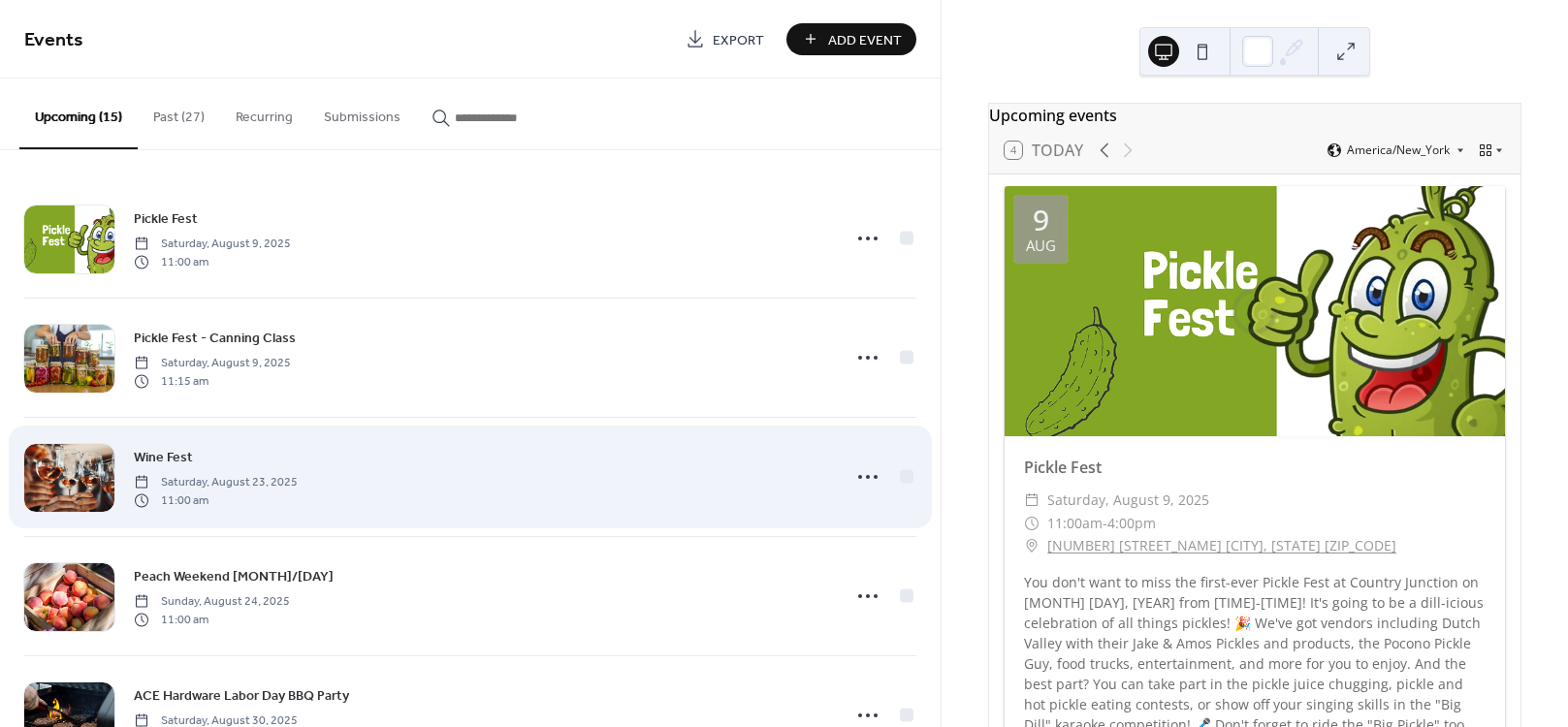 scroll, scrollTop: 0, scrollLeft: 0, axis: both 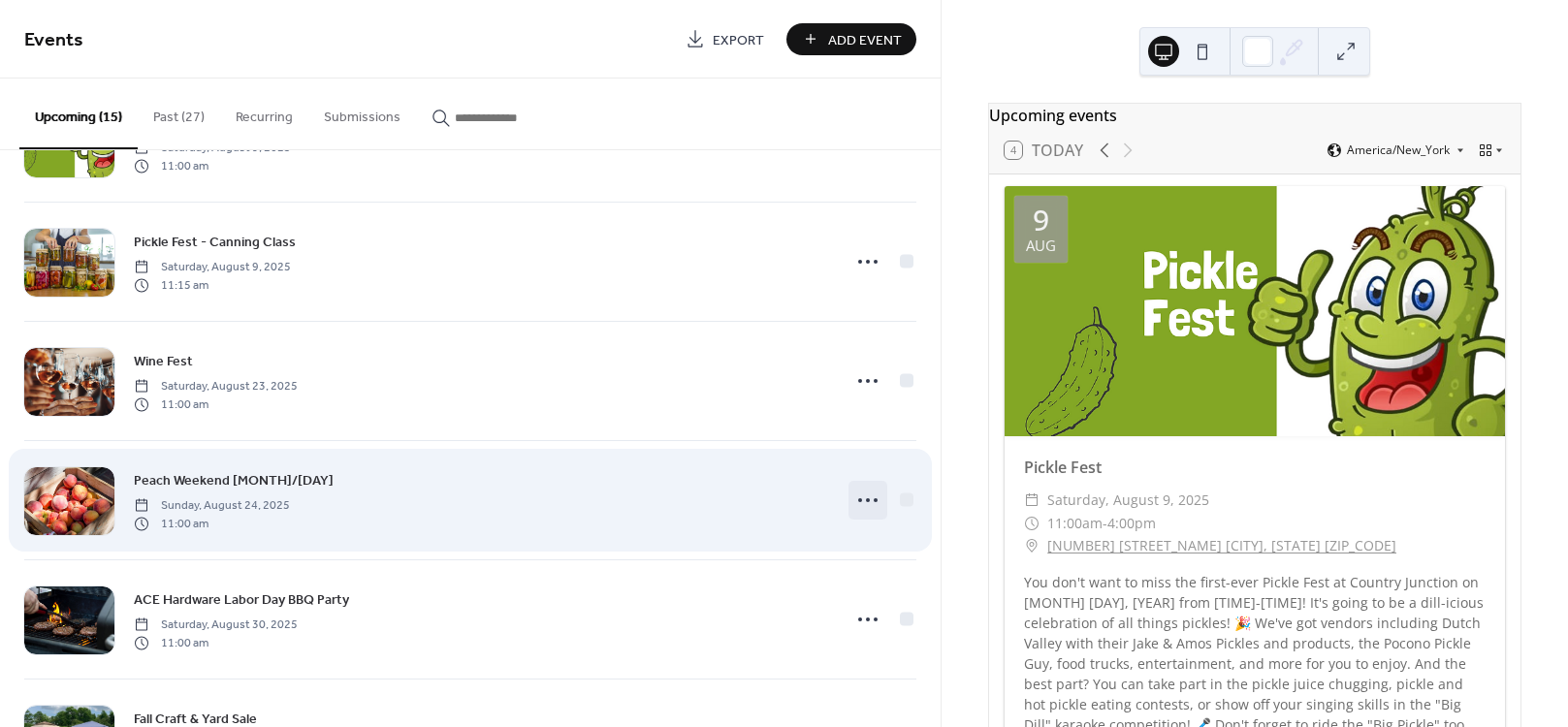 click 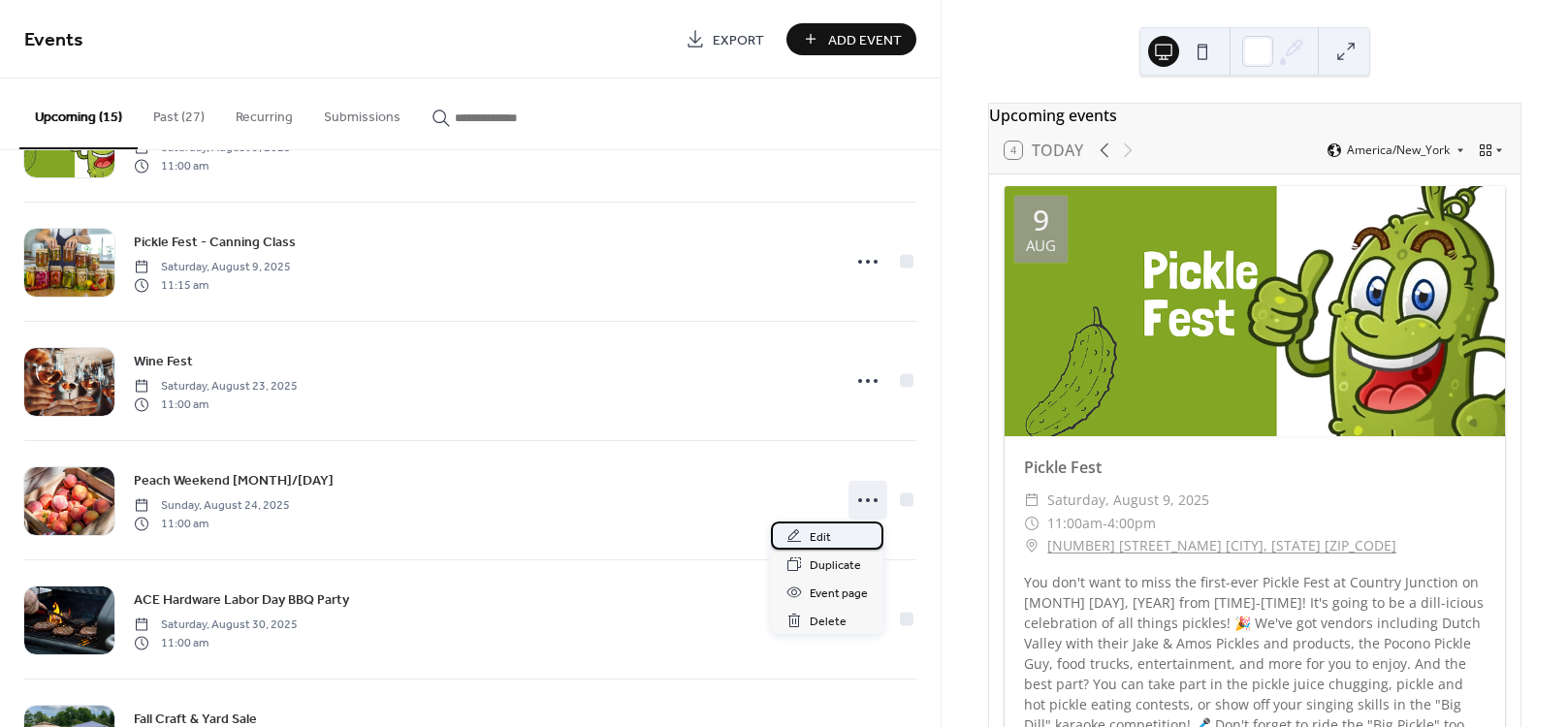 click on "Edit" at bounding box center [820, 537] 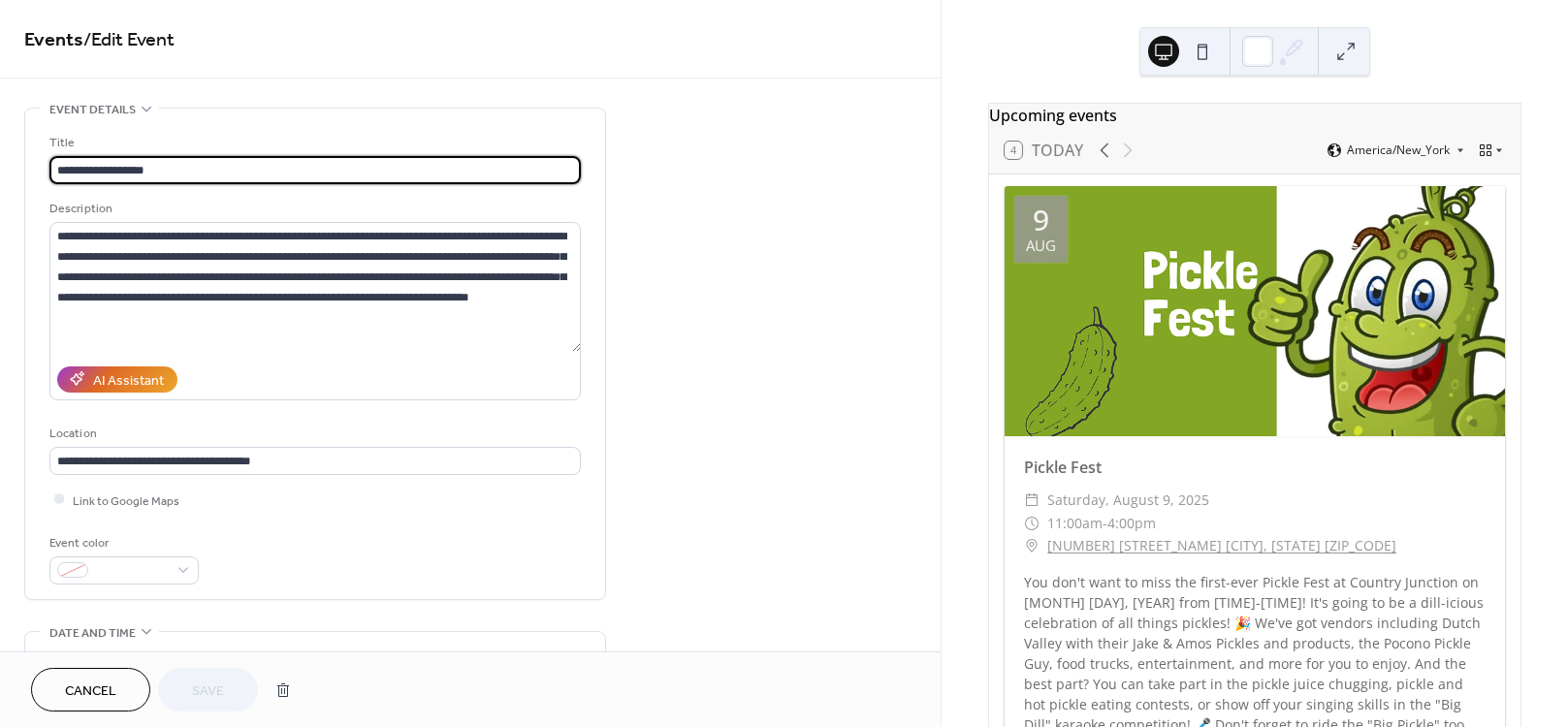click on "**********" at bounding box center (315, 170) 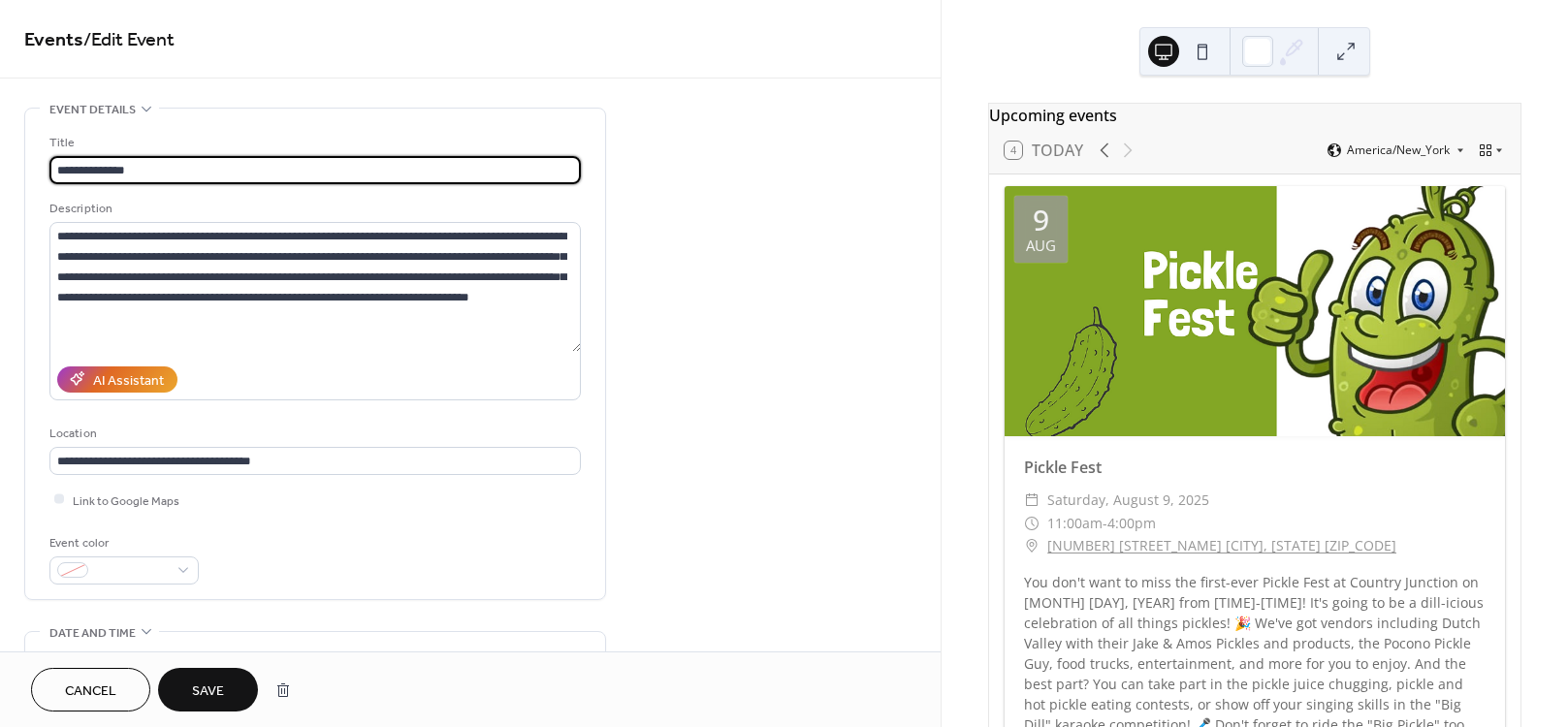 type on "**********" 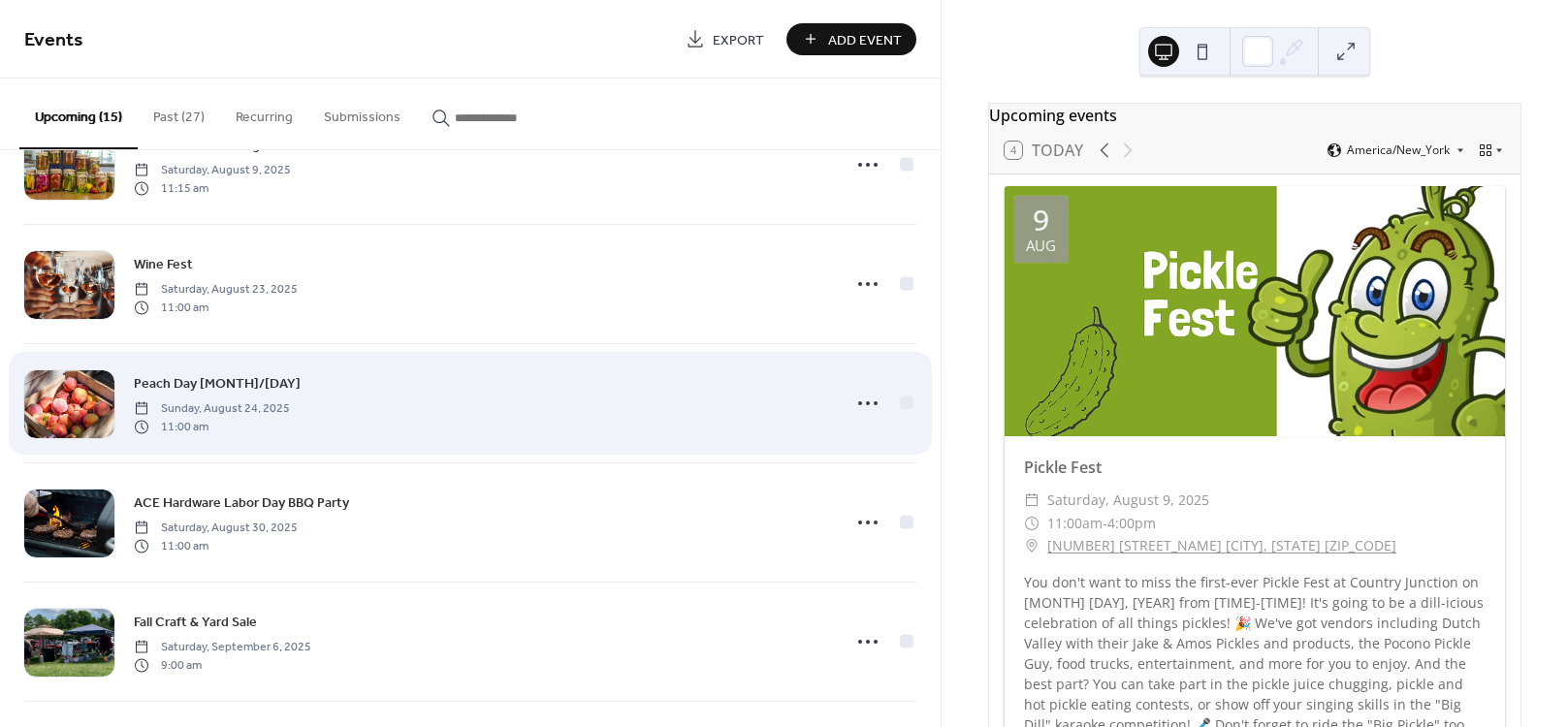 scroll, scrollTop: 291, scrollLeft: 0, axis: vertical 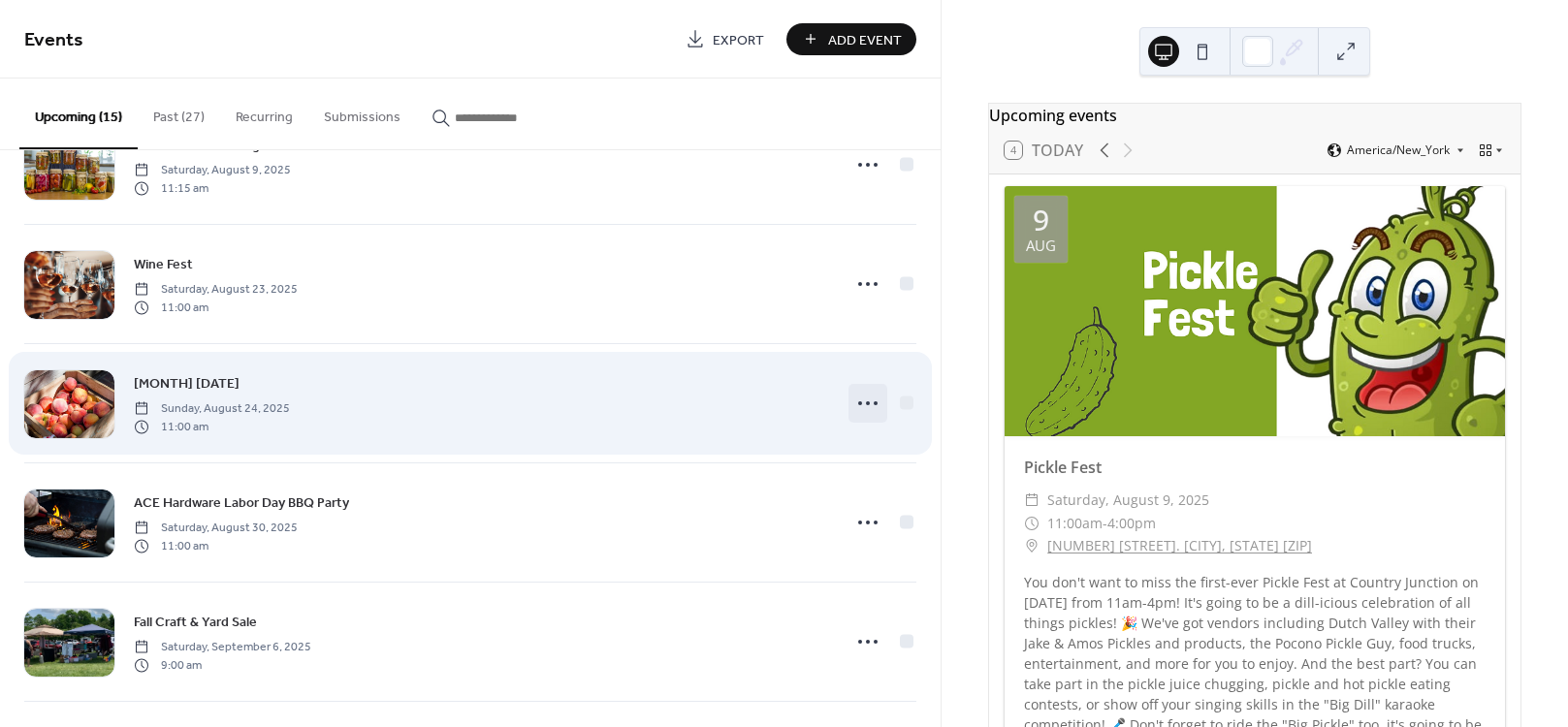 click 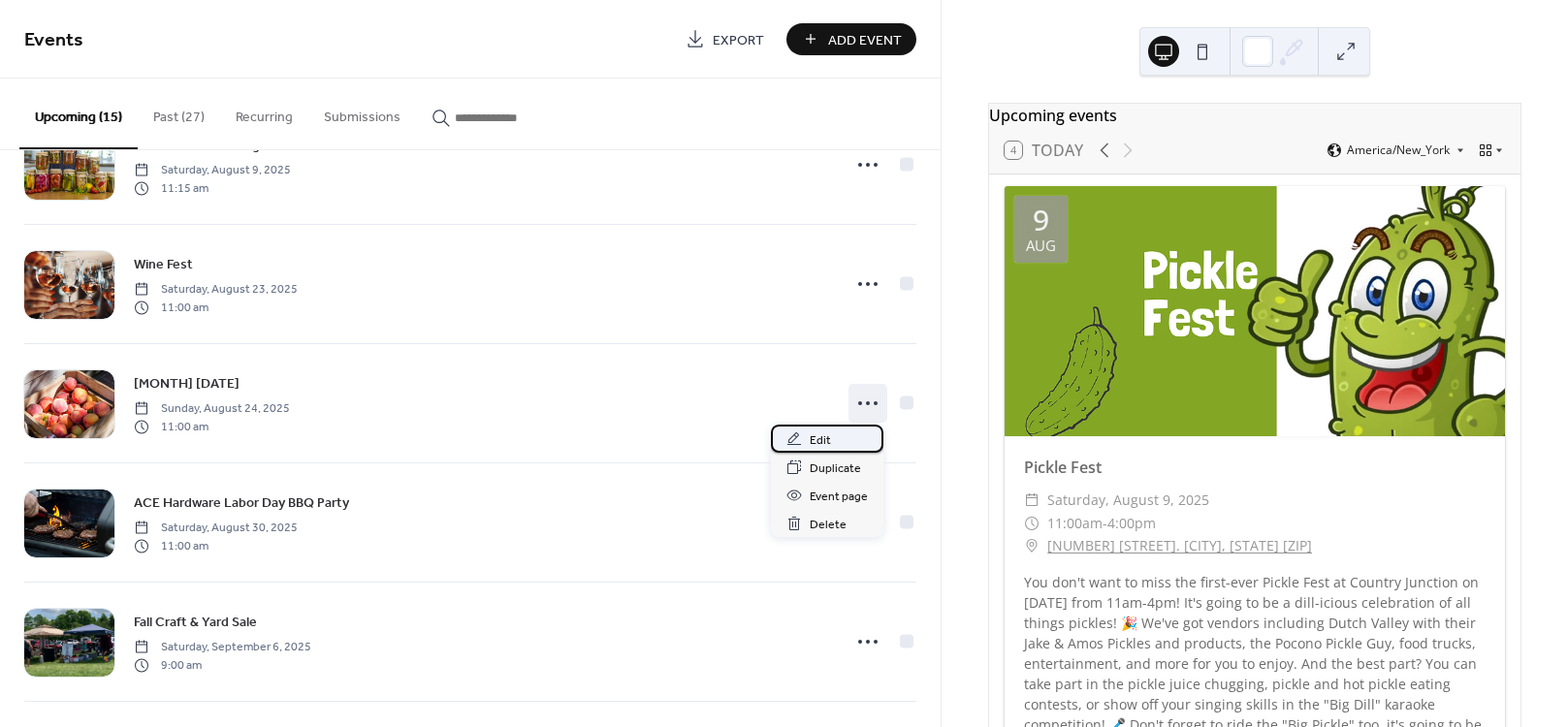 click on "Edit" at bounding box center (827, 438) 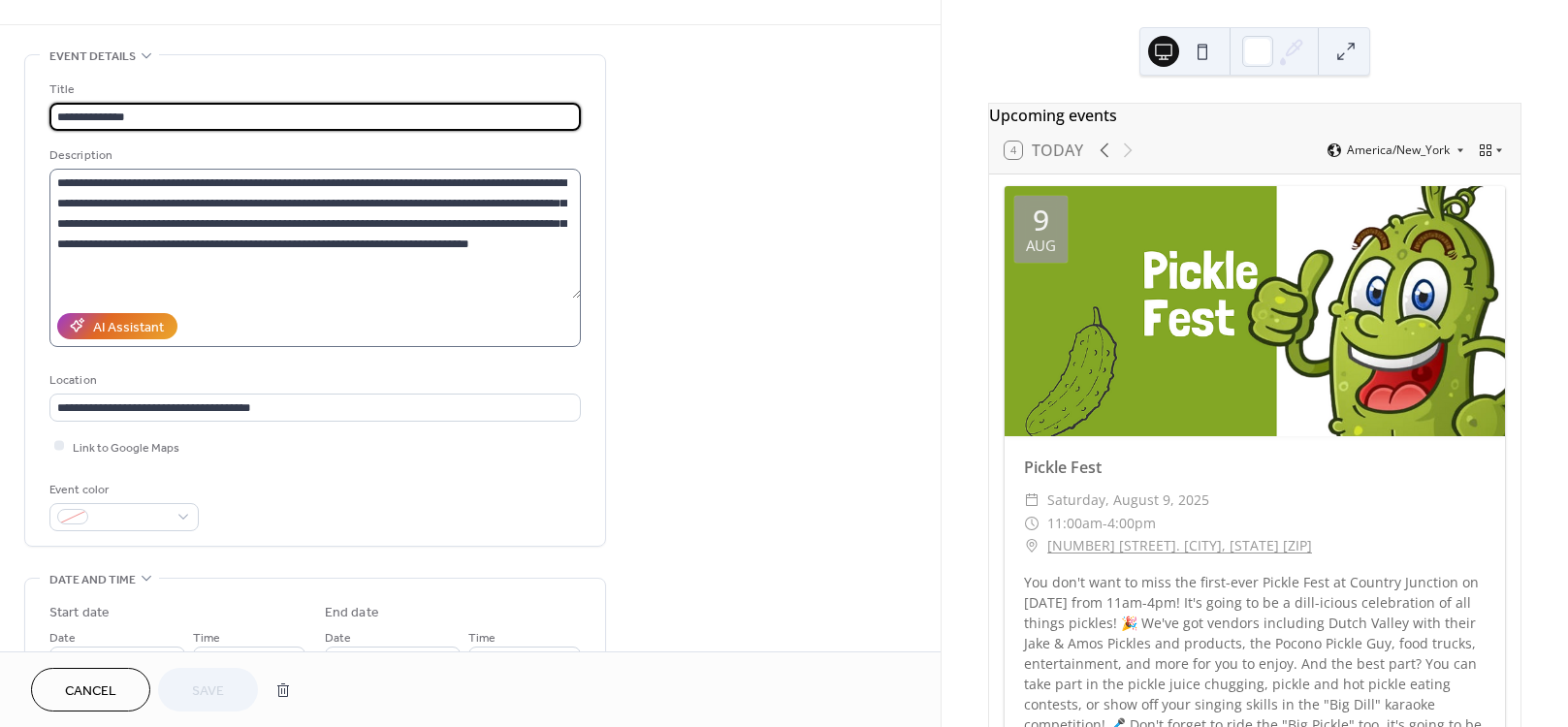 scroll, scrollTop: 0, scrollLeft: 0, axis: both 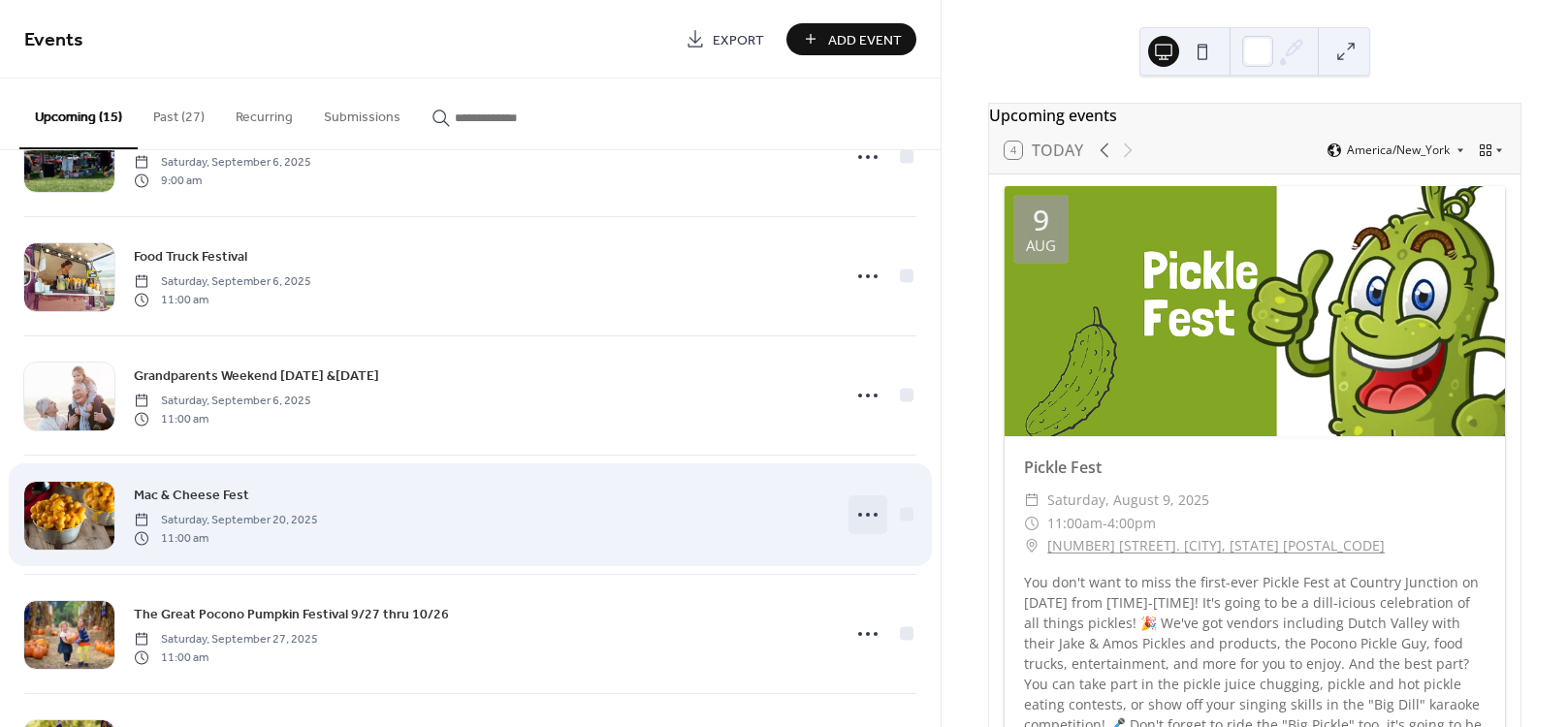 click 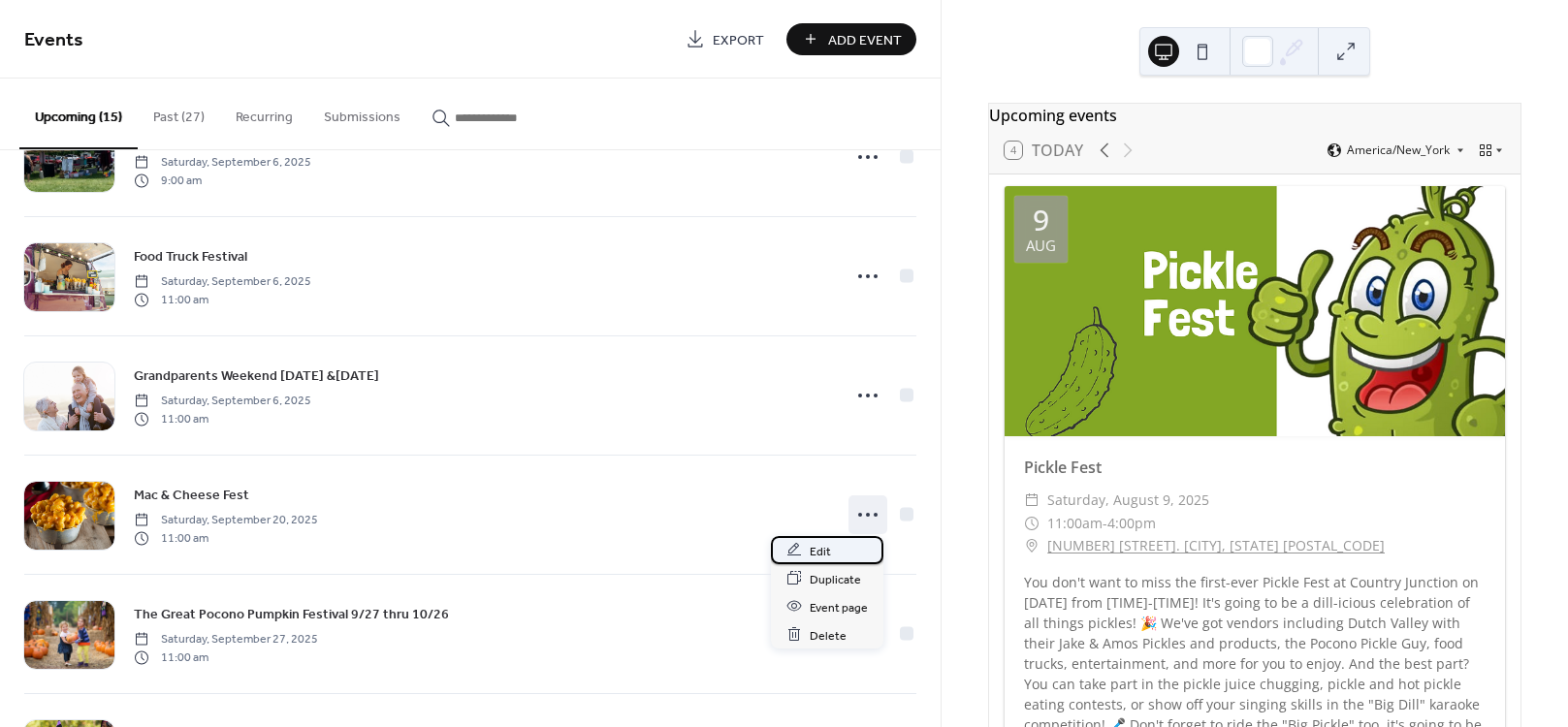 click on "Edit" at bounding box center [820, 551] 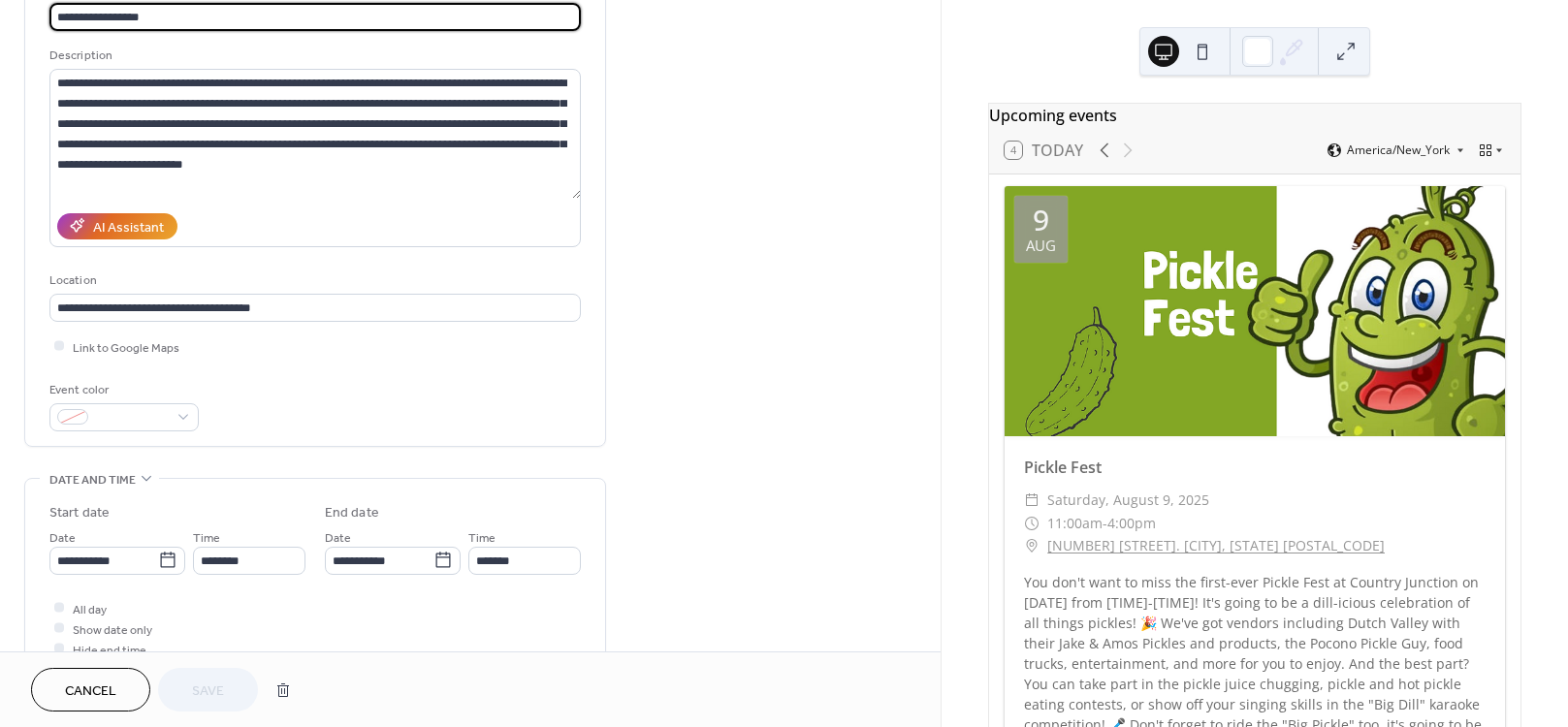 scroll, scrollTop: 193, scrollLeft: 0, axis: vertical 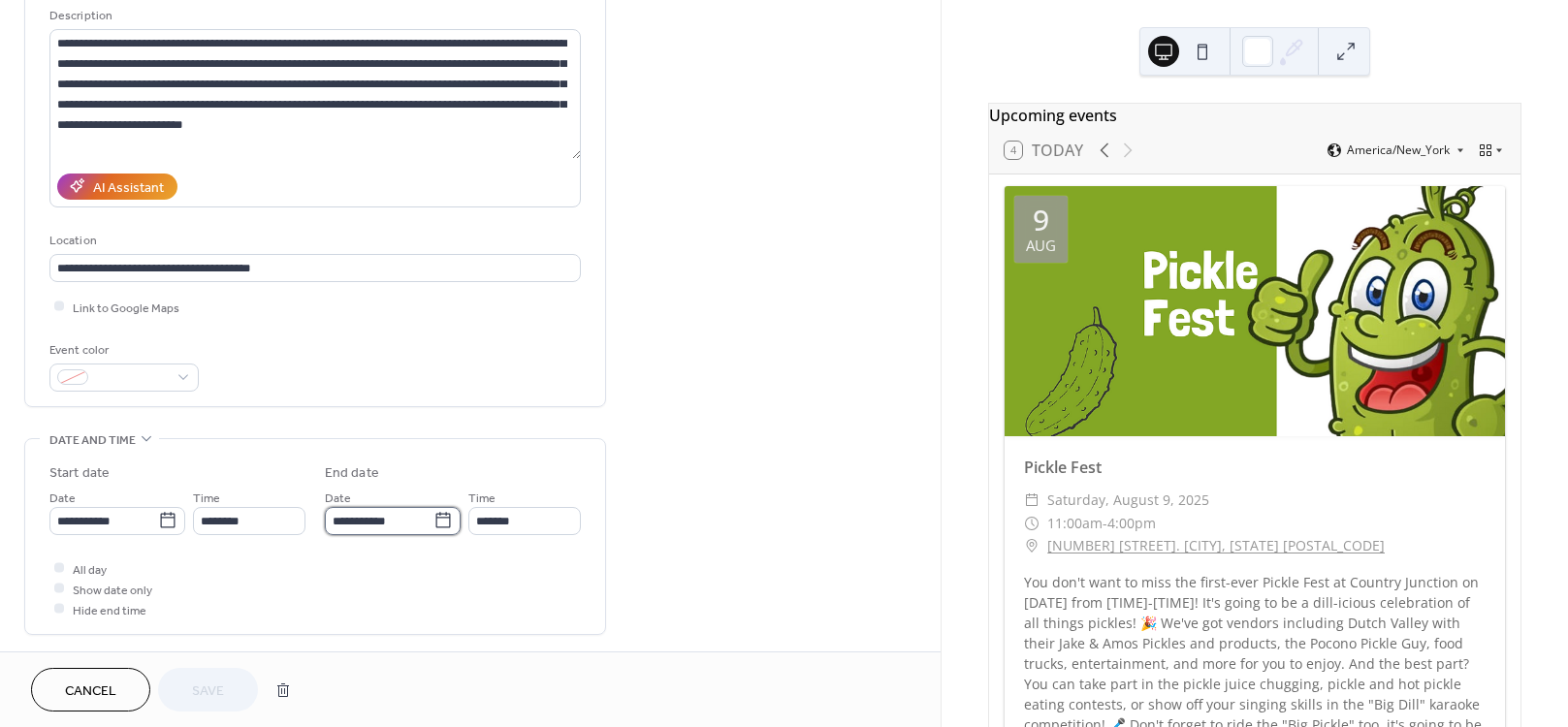 click on "**********" at bounding box center (379, 521) 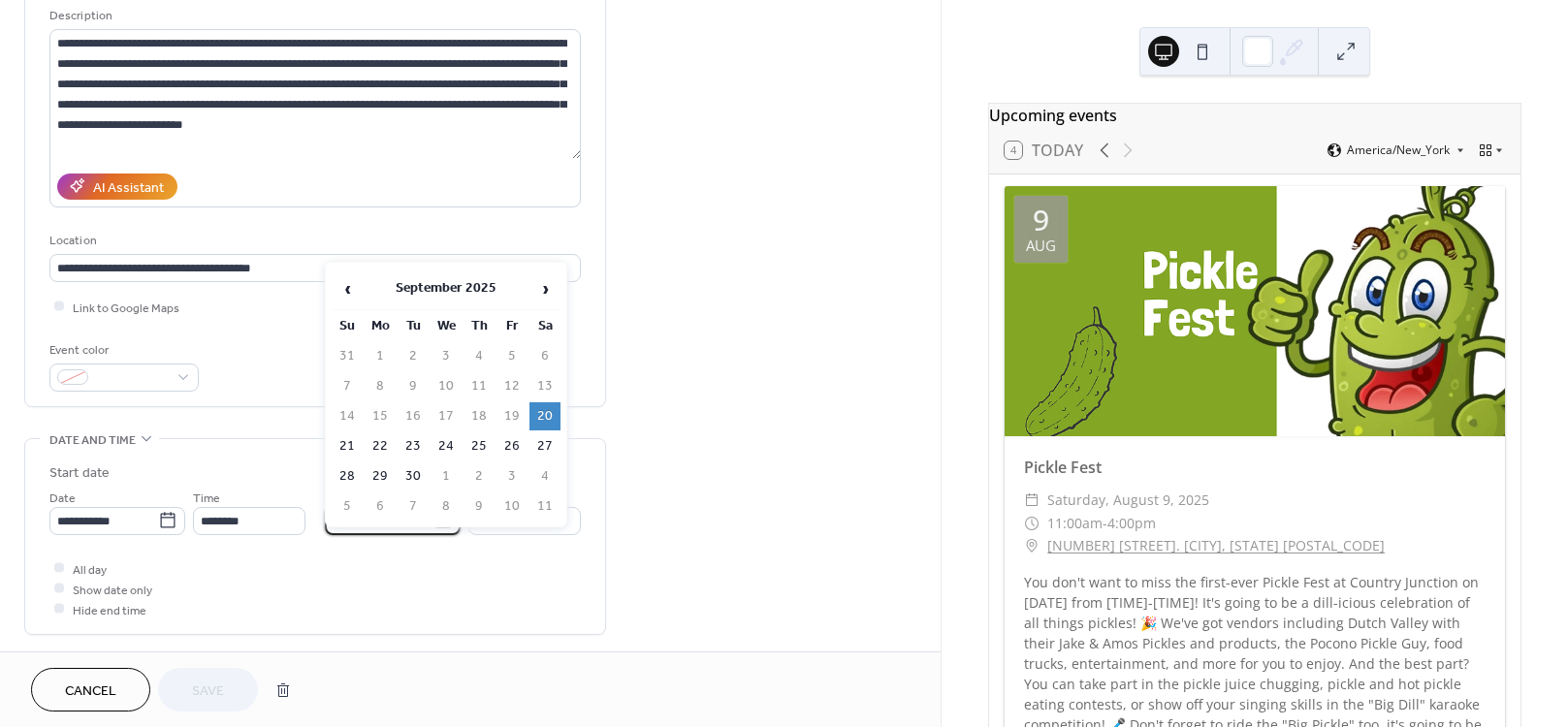 click on "13" at bounding box center [545, 386] 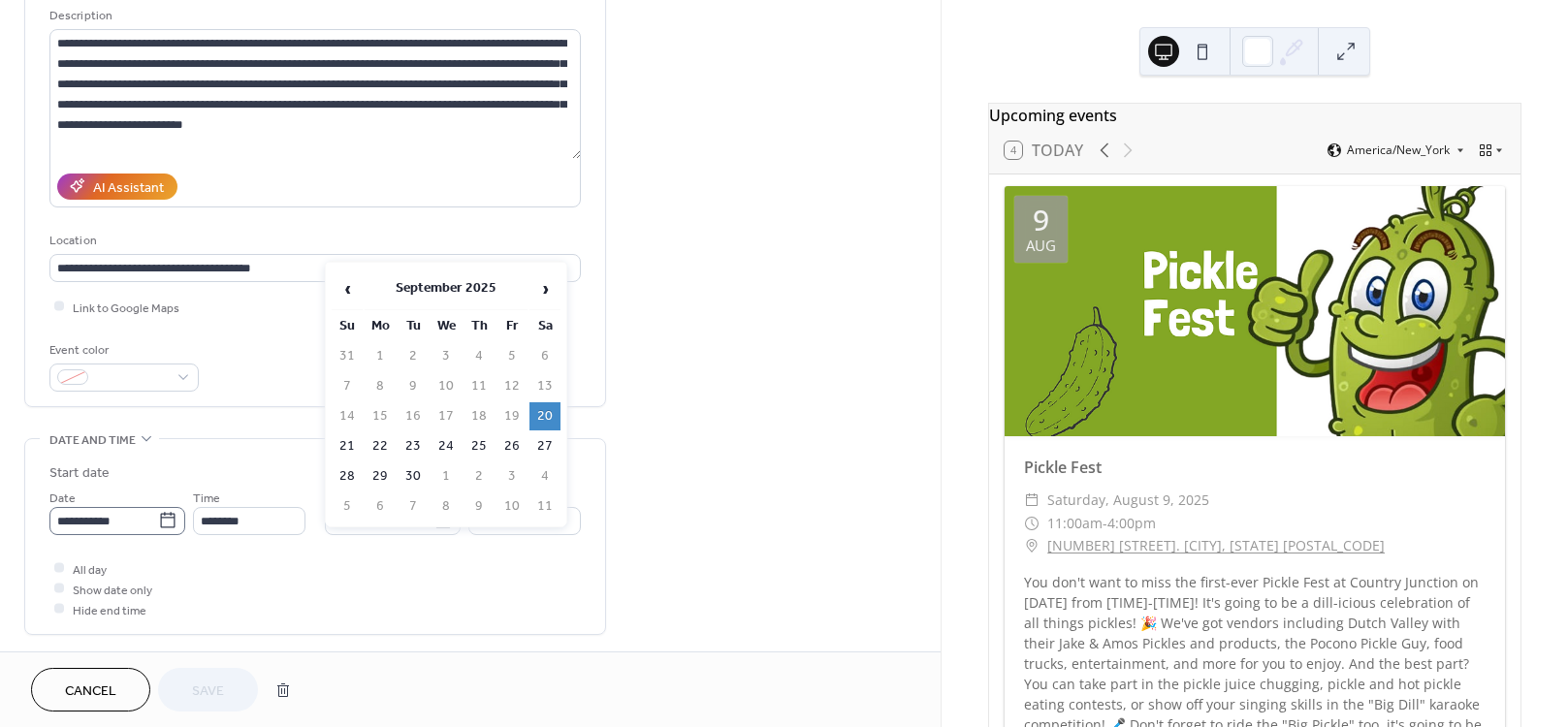 click 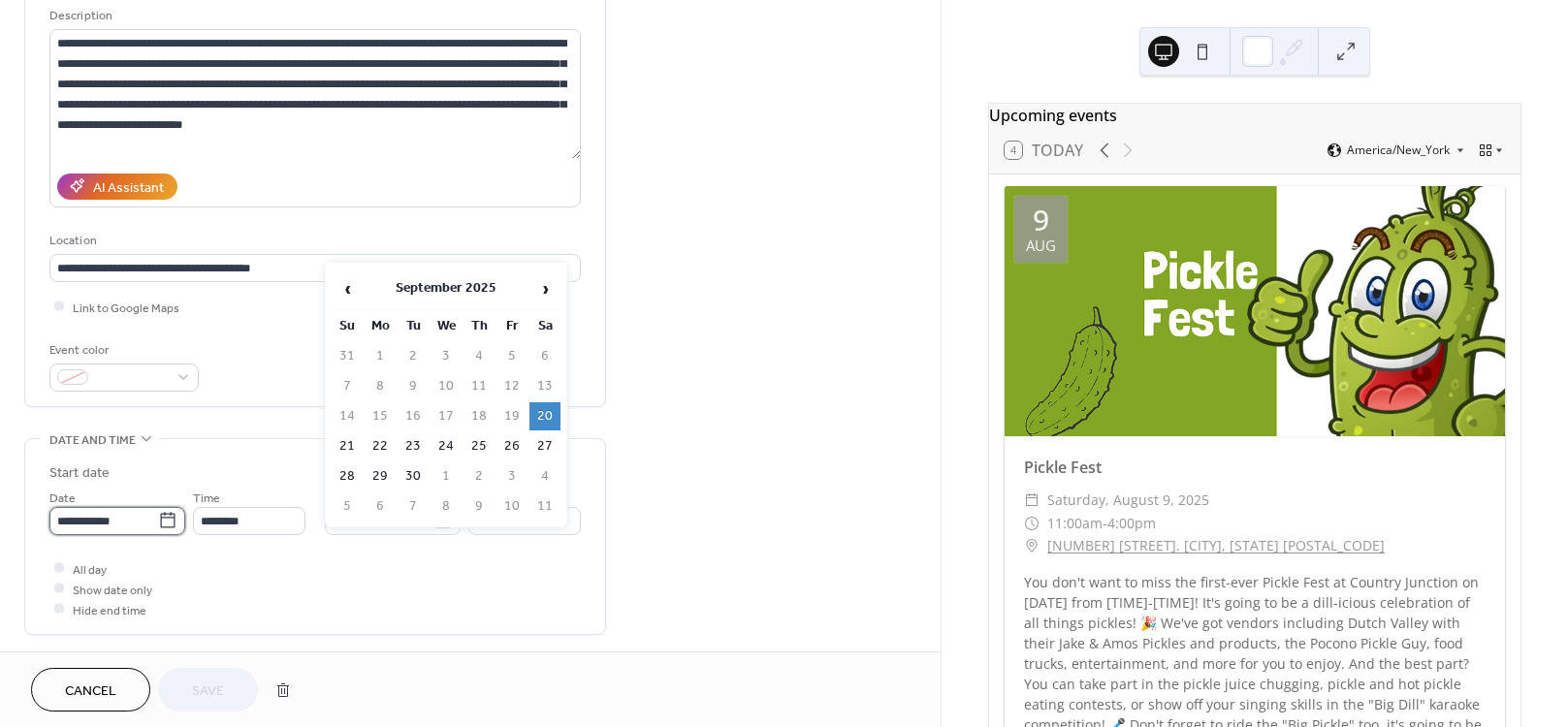 click on "**********" at bounding box center [104, 521] 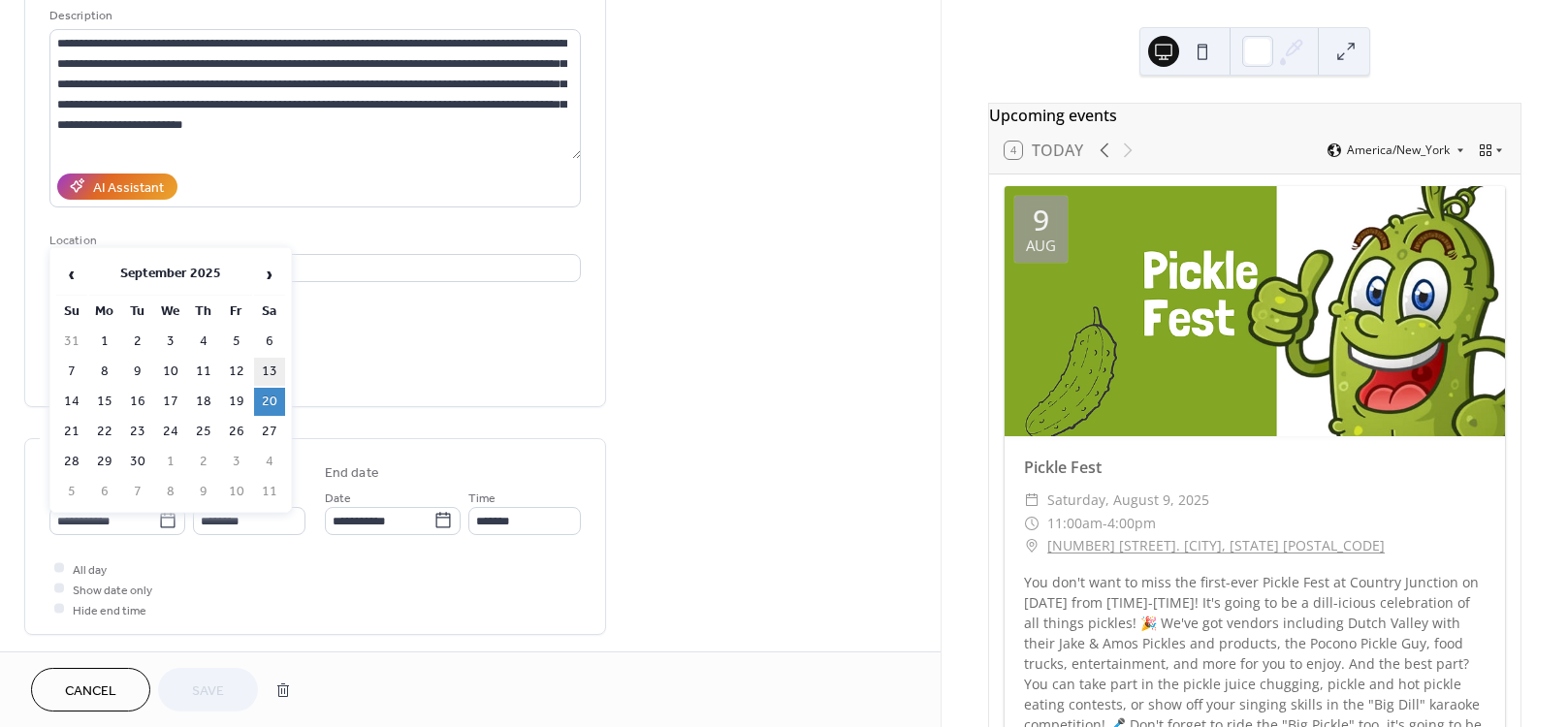 click on "13" at bounding box center [270, 371] 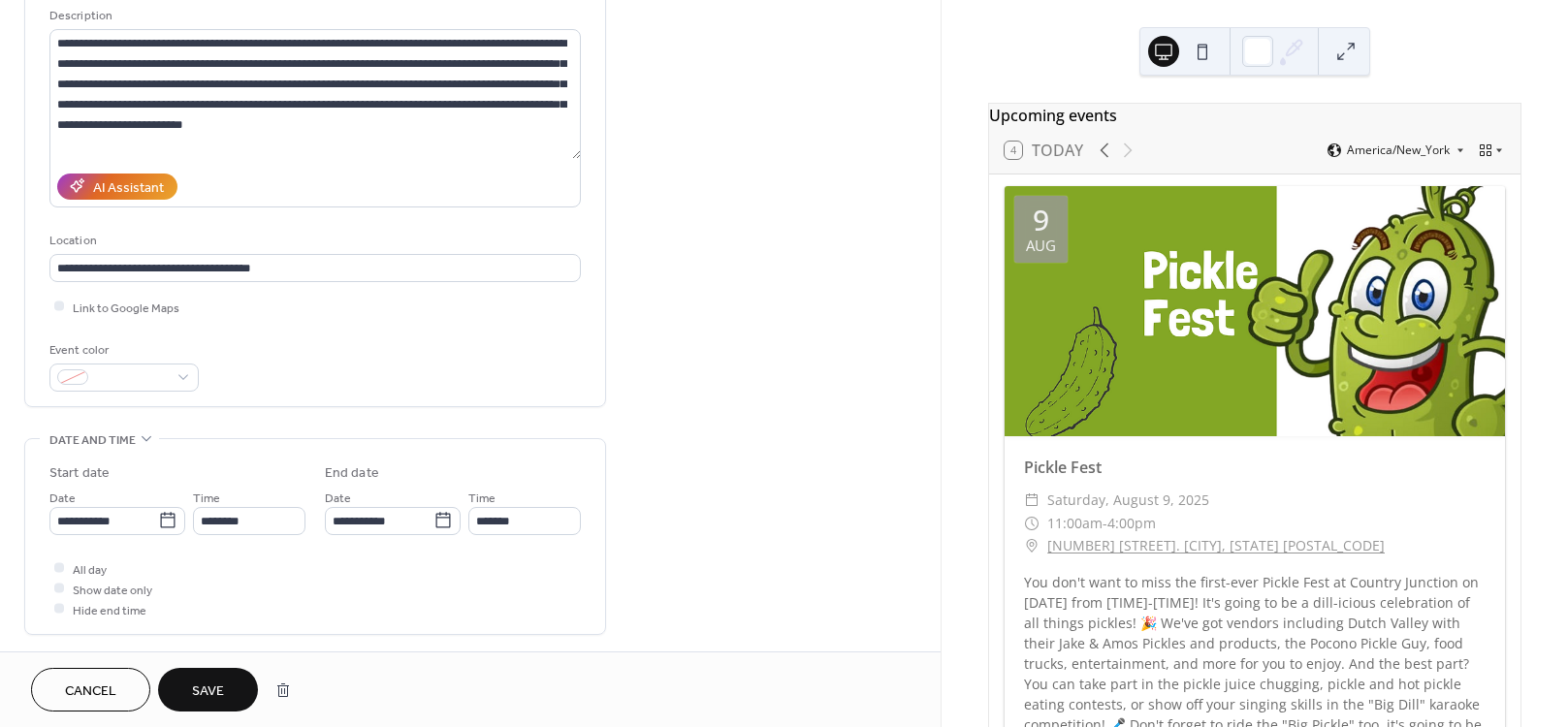 click on "All day Show date only Hide end time" at bounding box center [315, 588] 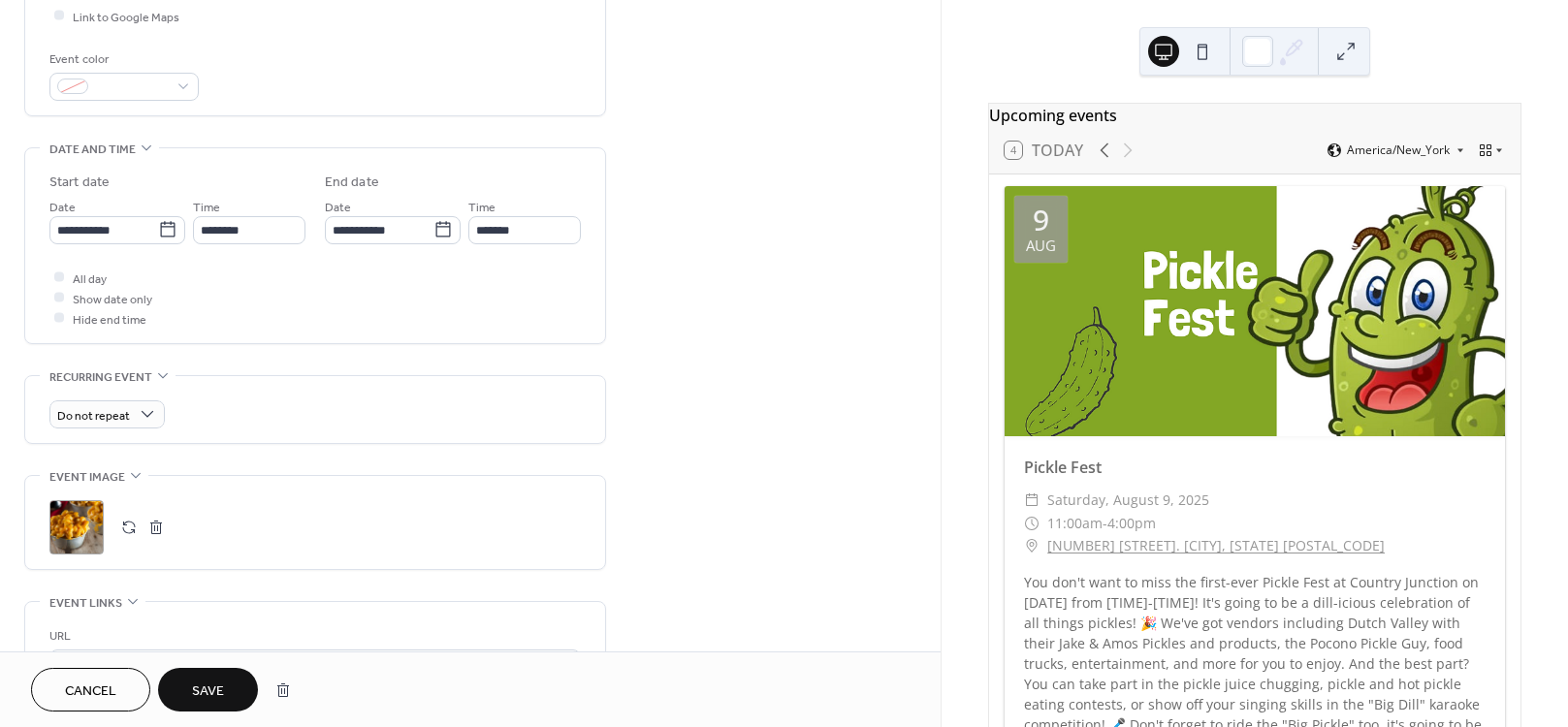 scroll, scrollTop: 582, scrollLeft: 0, axis: vertical 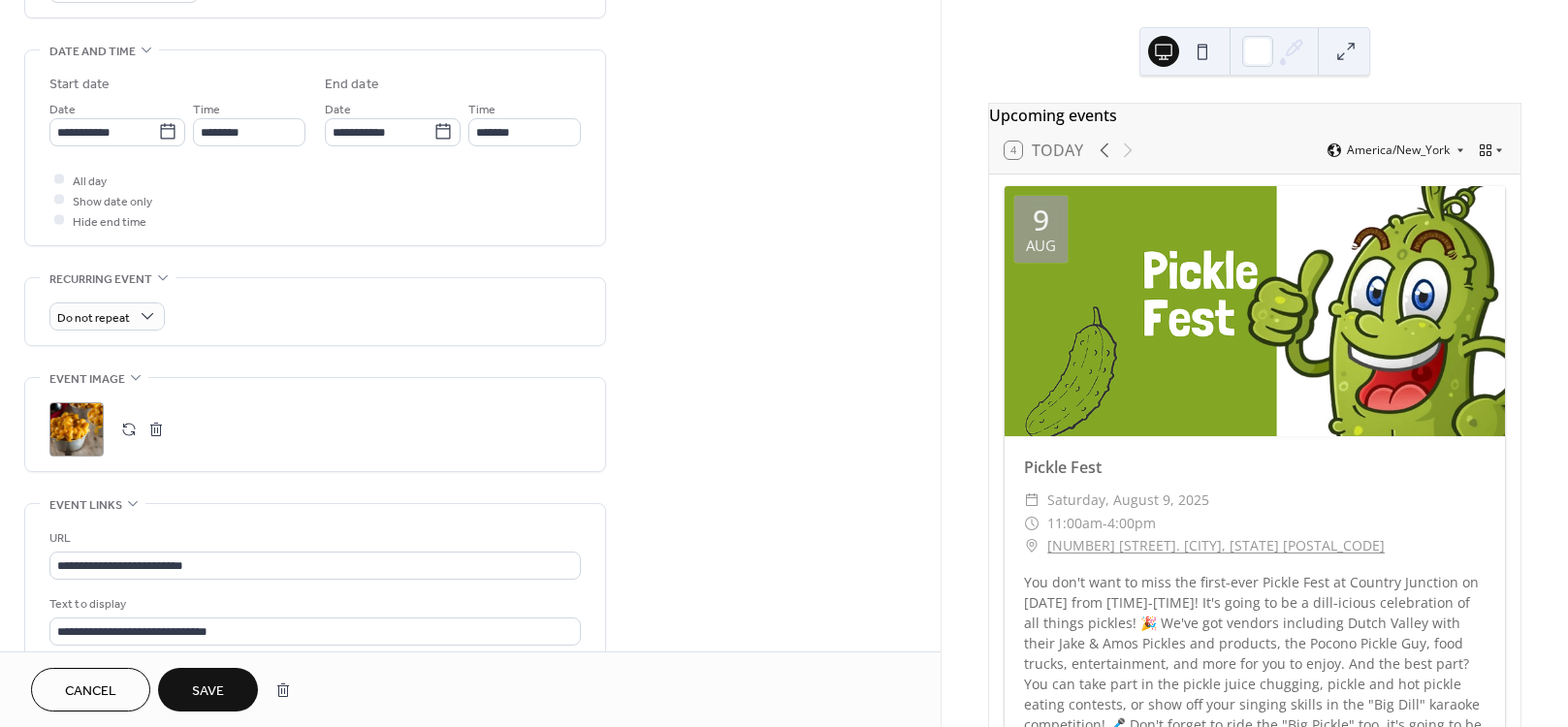 click on "Save" at bounding box center (208, 691) 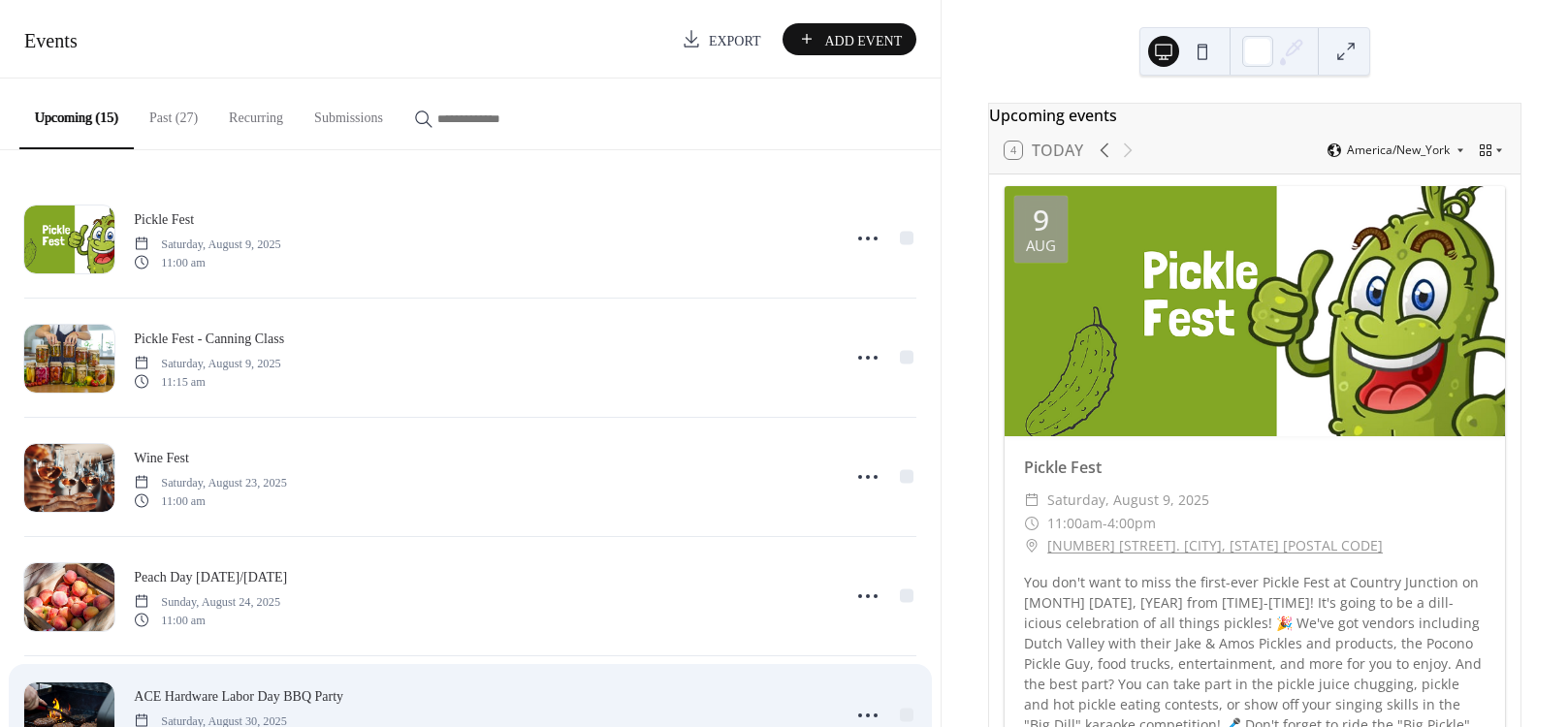 scroll, scrollTop: 0, scrollLeft: 0, axis: both 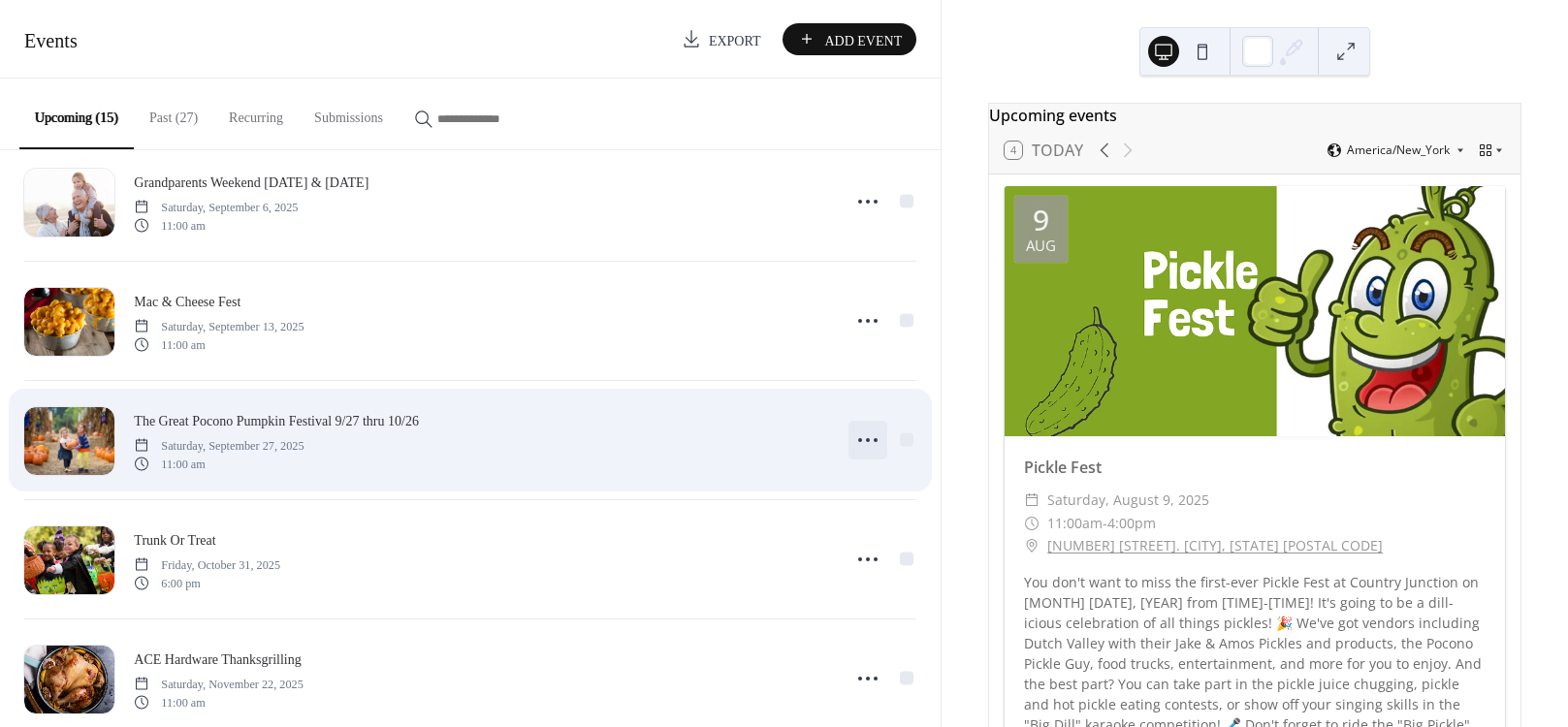 click 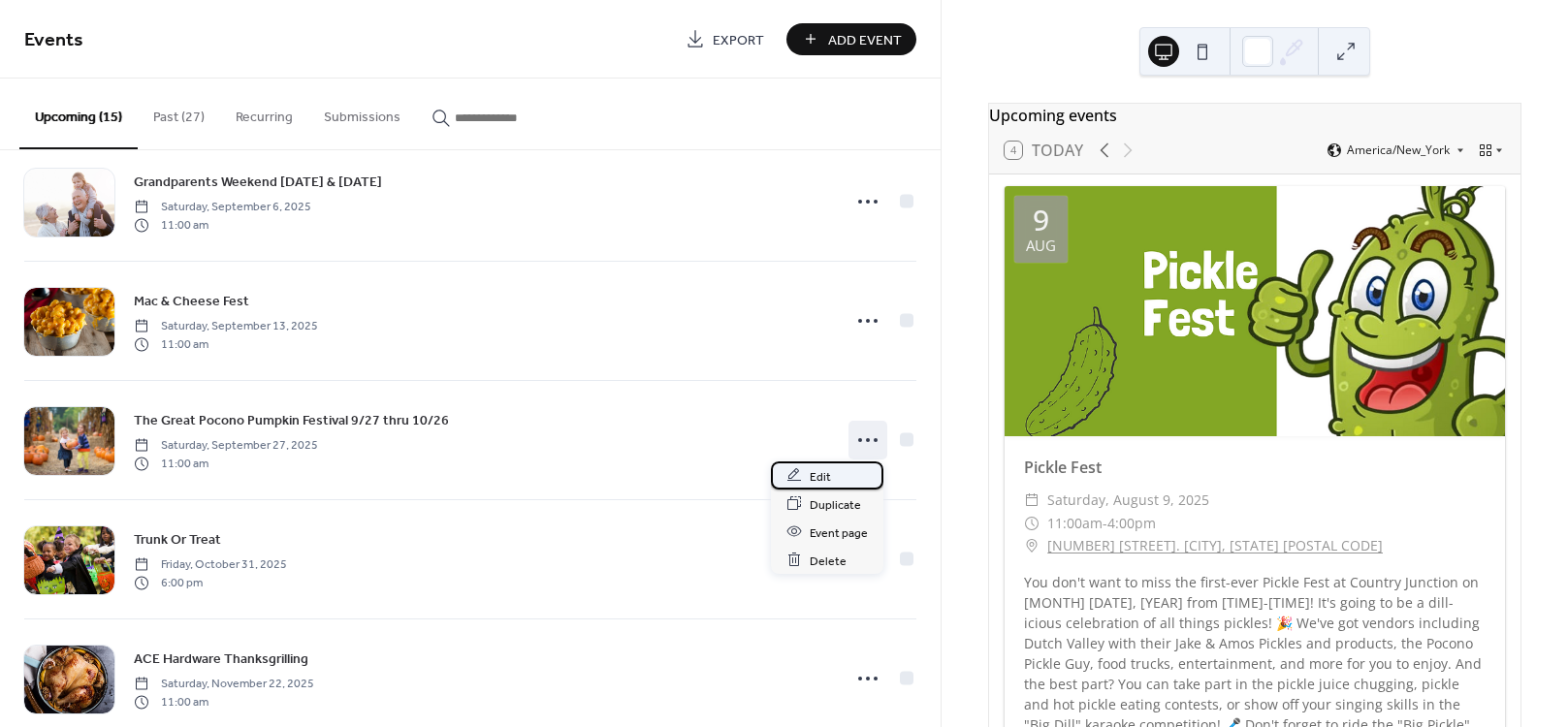 click on "Edit" at bounding box center [820, 476] 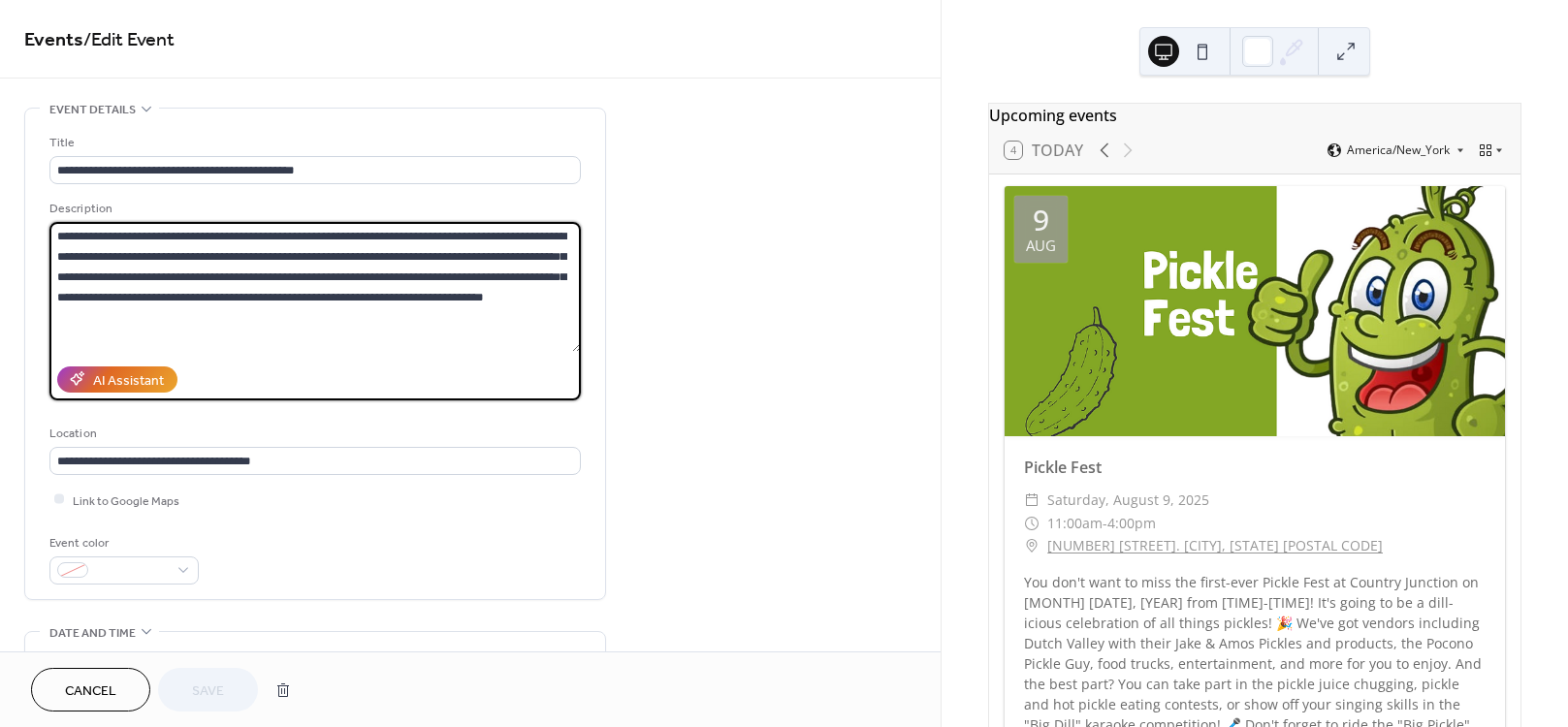 drag, startPoint x: 549, startPoint y: 277, endPoint x: 134, endPoint y: 271, distance: 415.04337 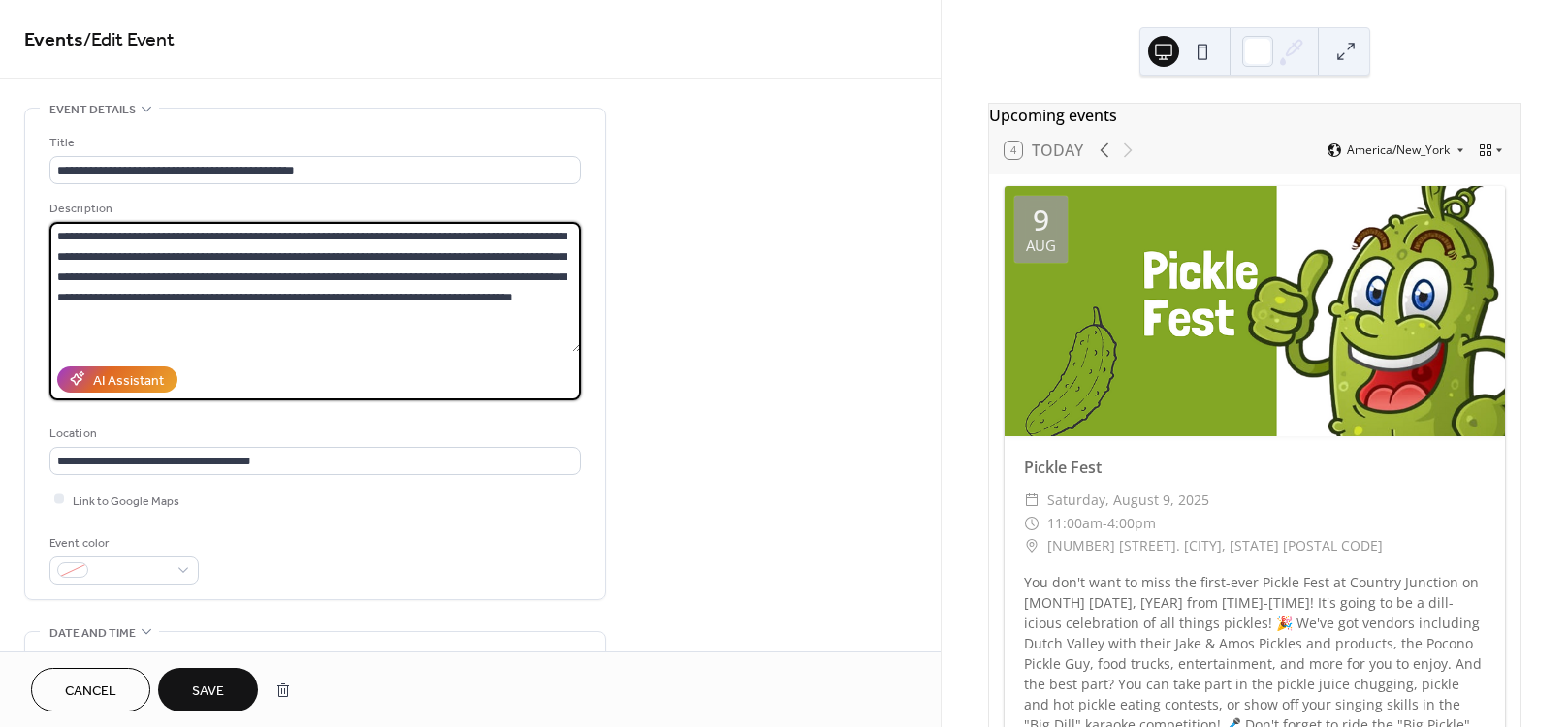 drag, startPoint x: 463, startPoint y: 293, endPoint x: 93, endPoint y: 299, distance: 370.04865 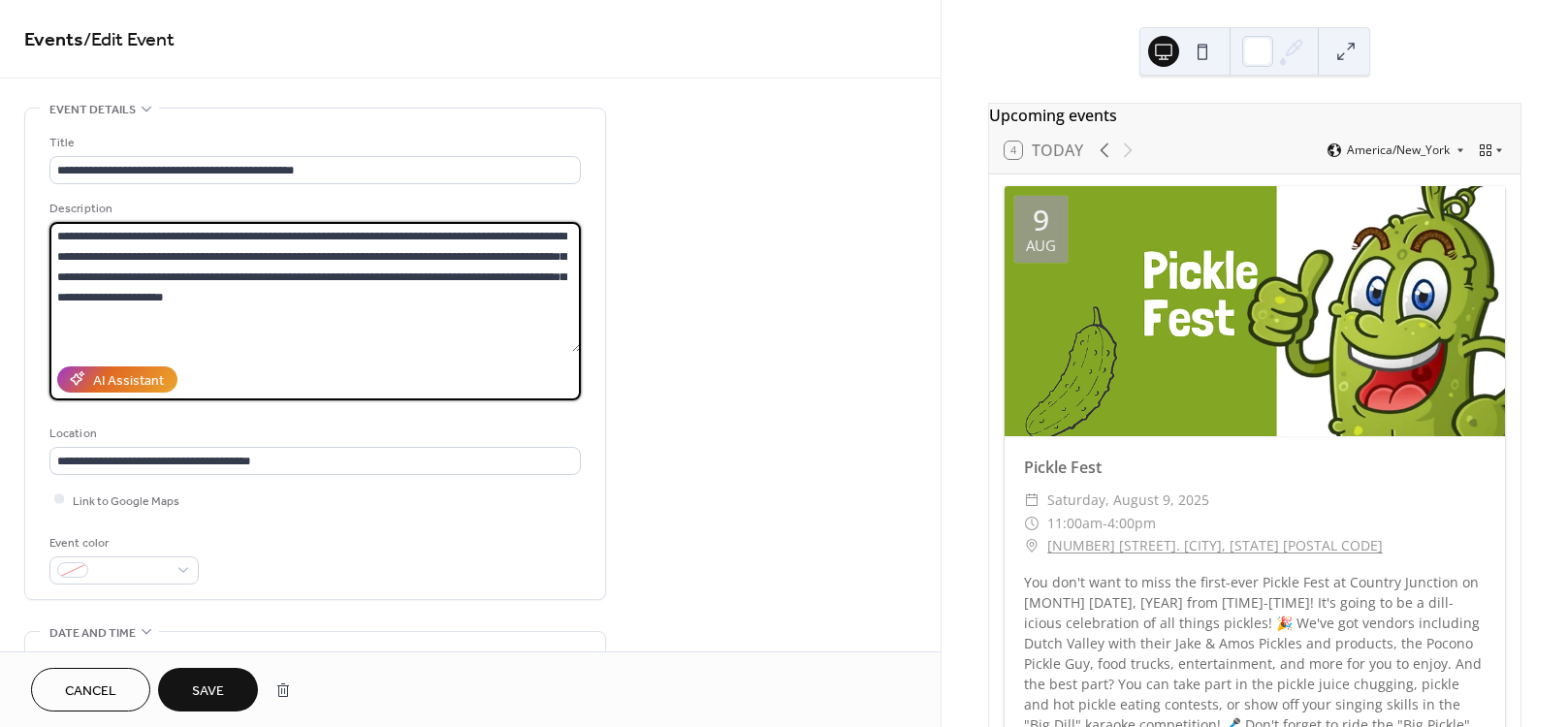 drag, startPoint x: 322, startPoint y: 297, endPoint x: 57, endPoint y: 231, distance: 273.09522 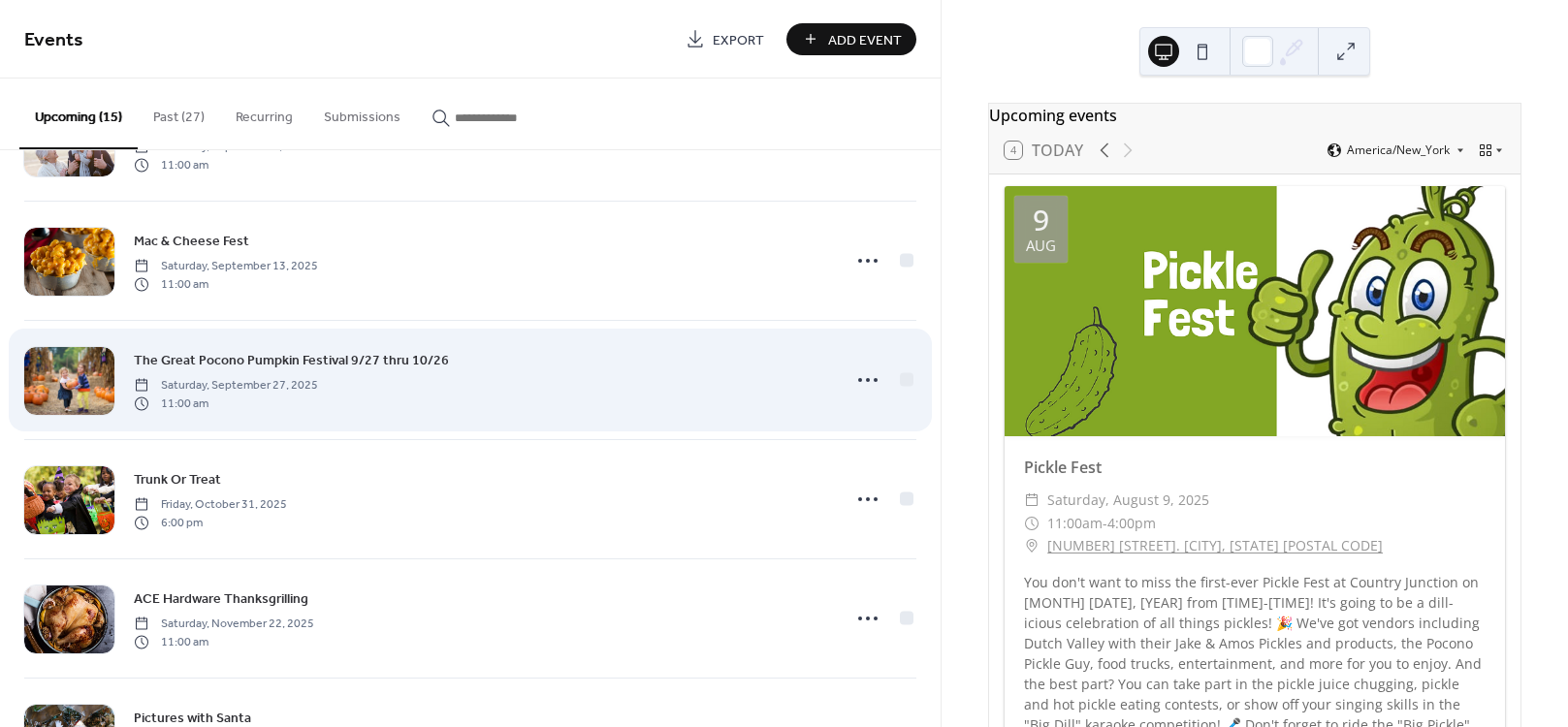 scroll, scrollTop: 968, scrollLeft: 0, axis: vertical 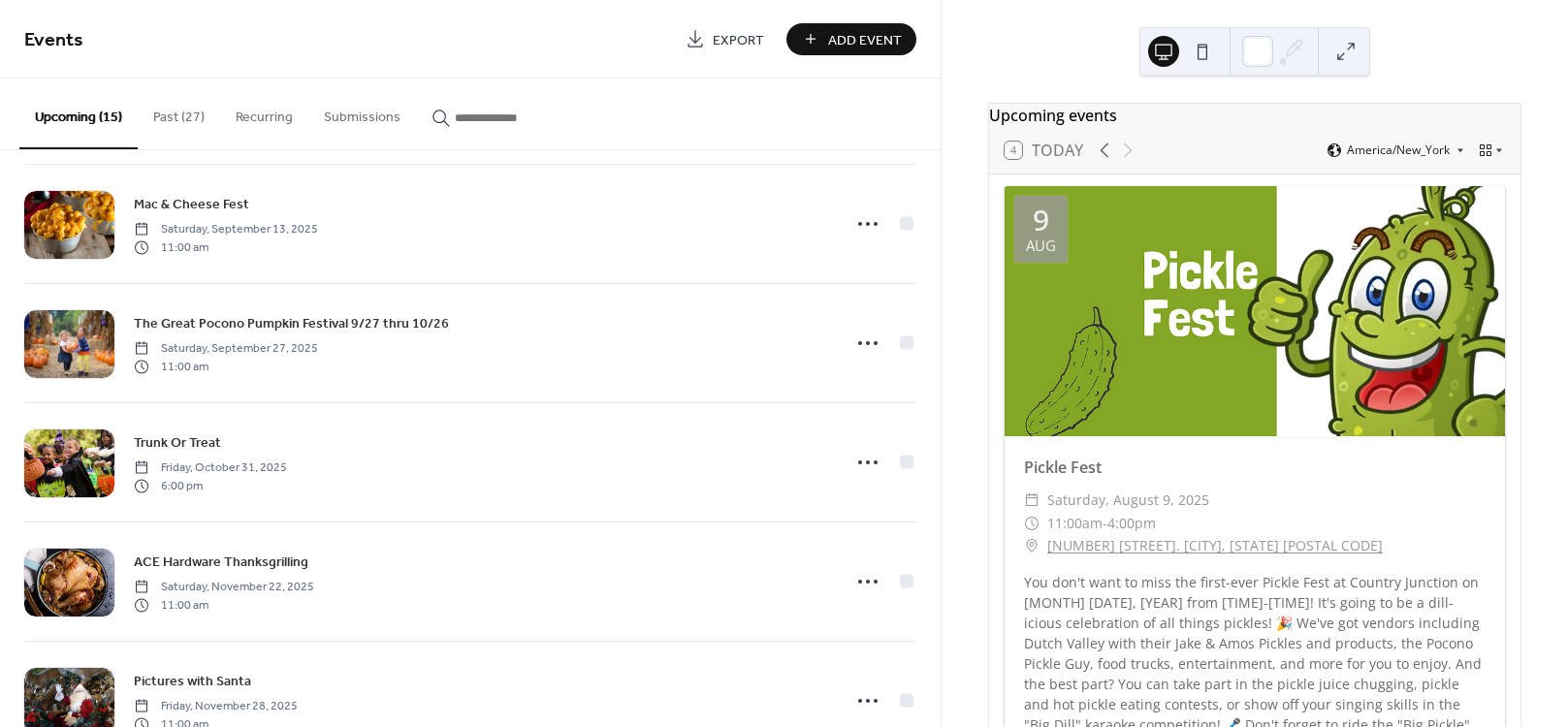 click on "Add Event" at bounding box center (865, 40) 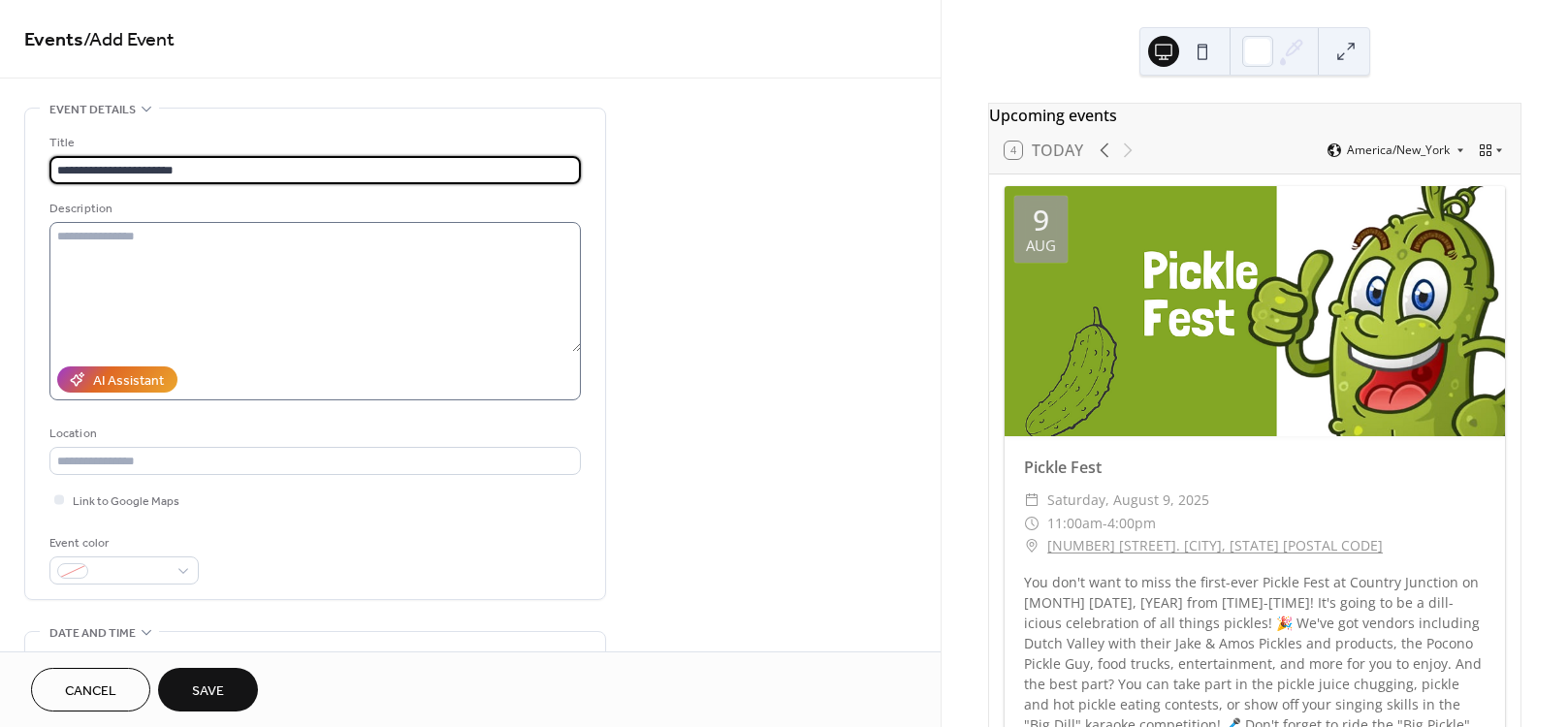 type on "**********" 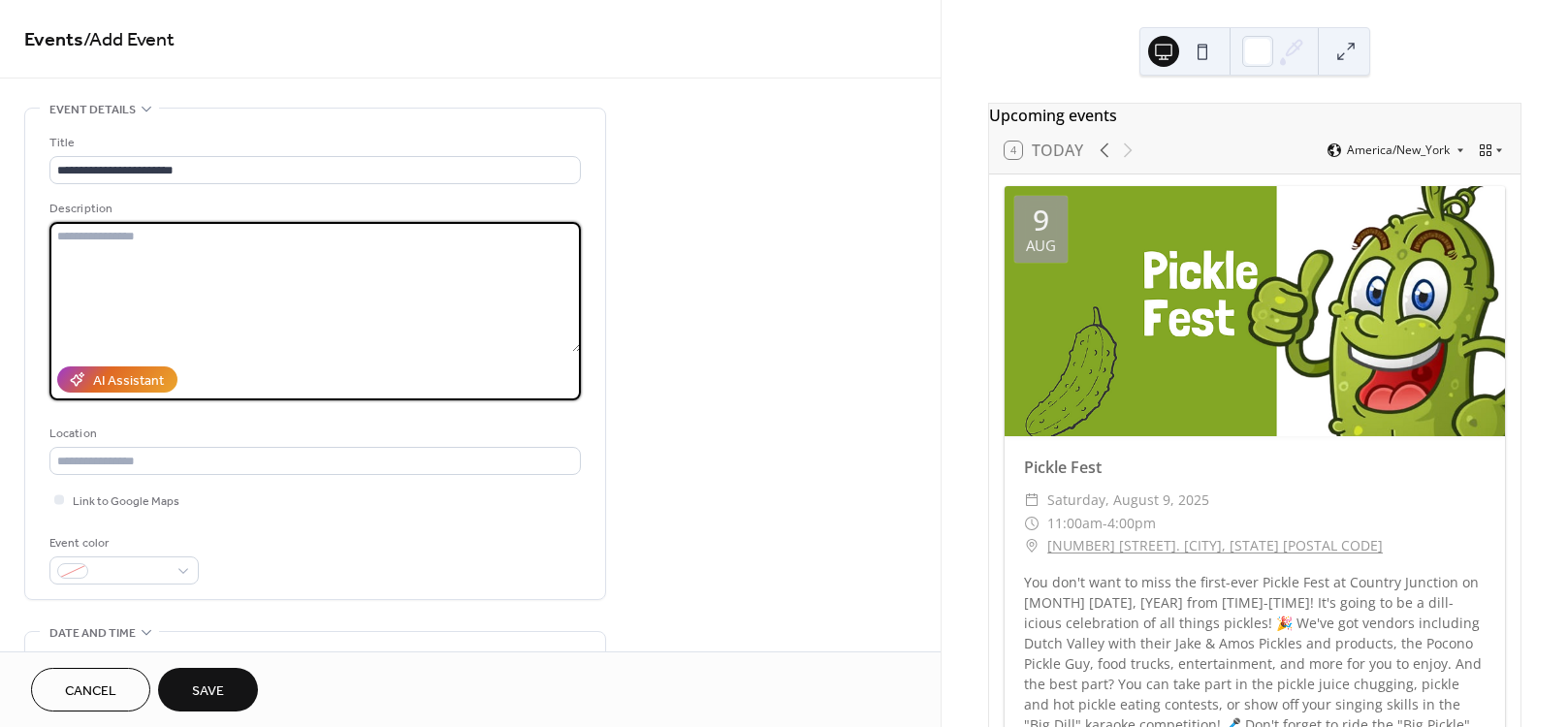 click at bounding box center [315, 287] 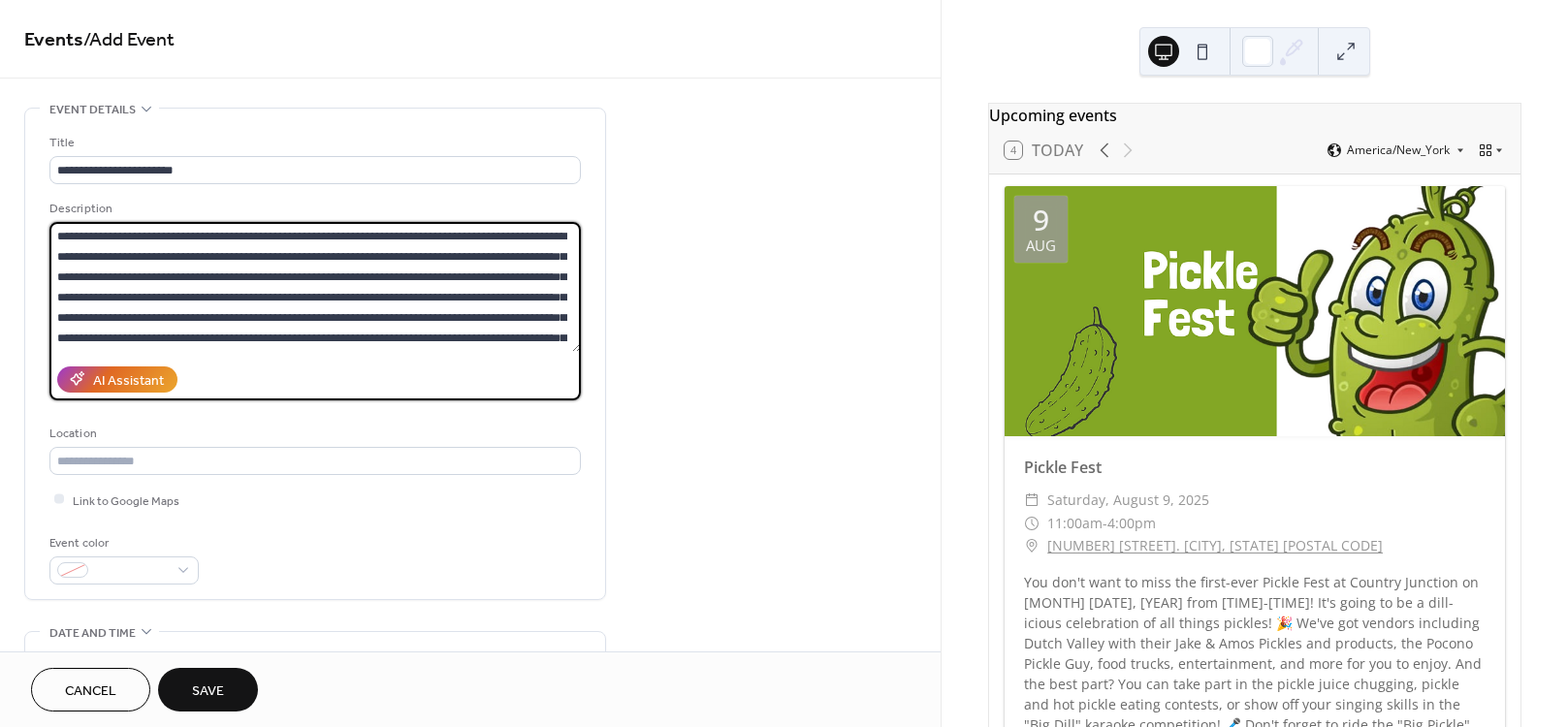 scroll, scrollTop: 16, scrollLeft: 0, axis: vertical 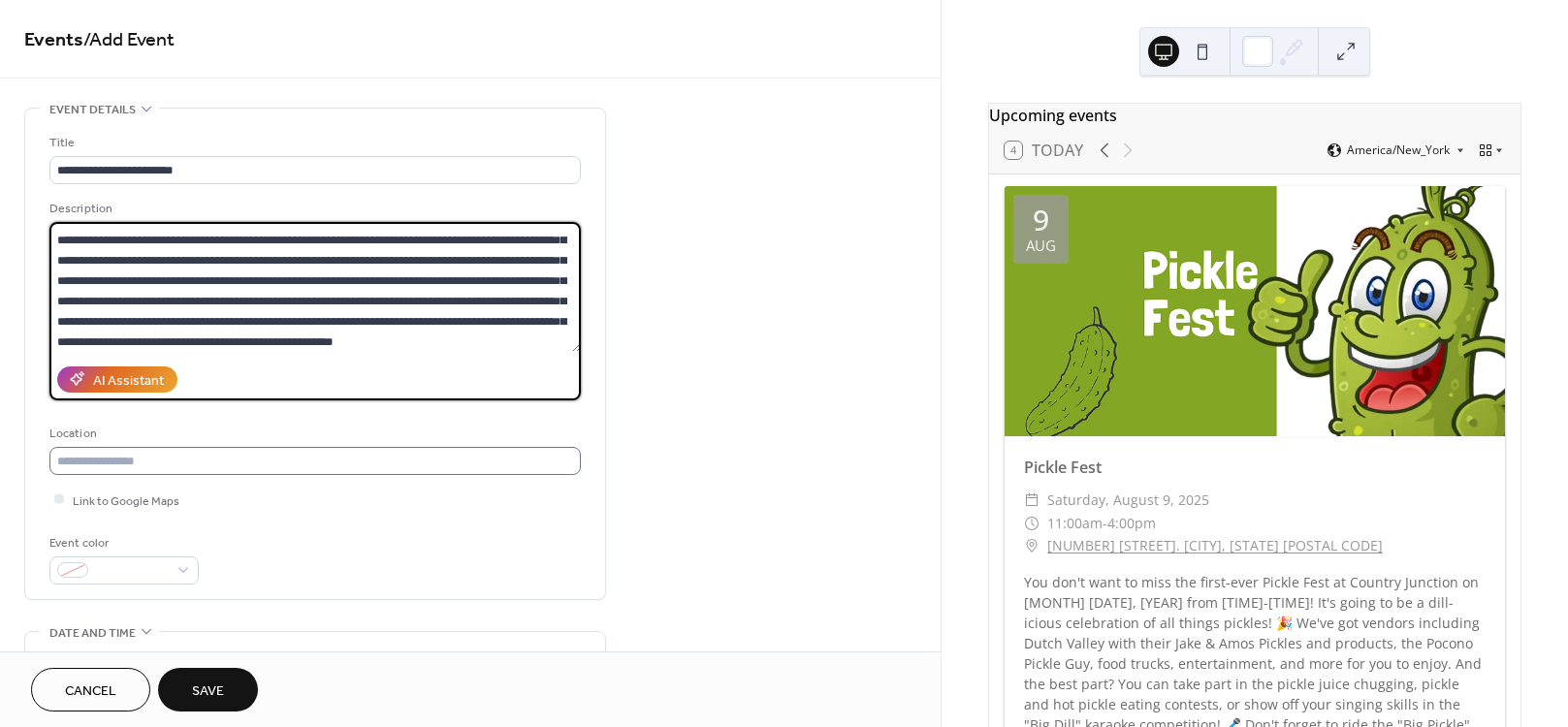 type on "**********" 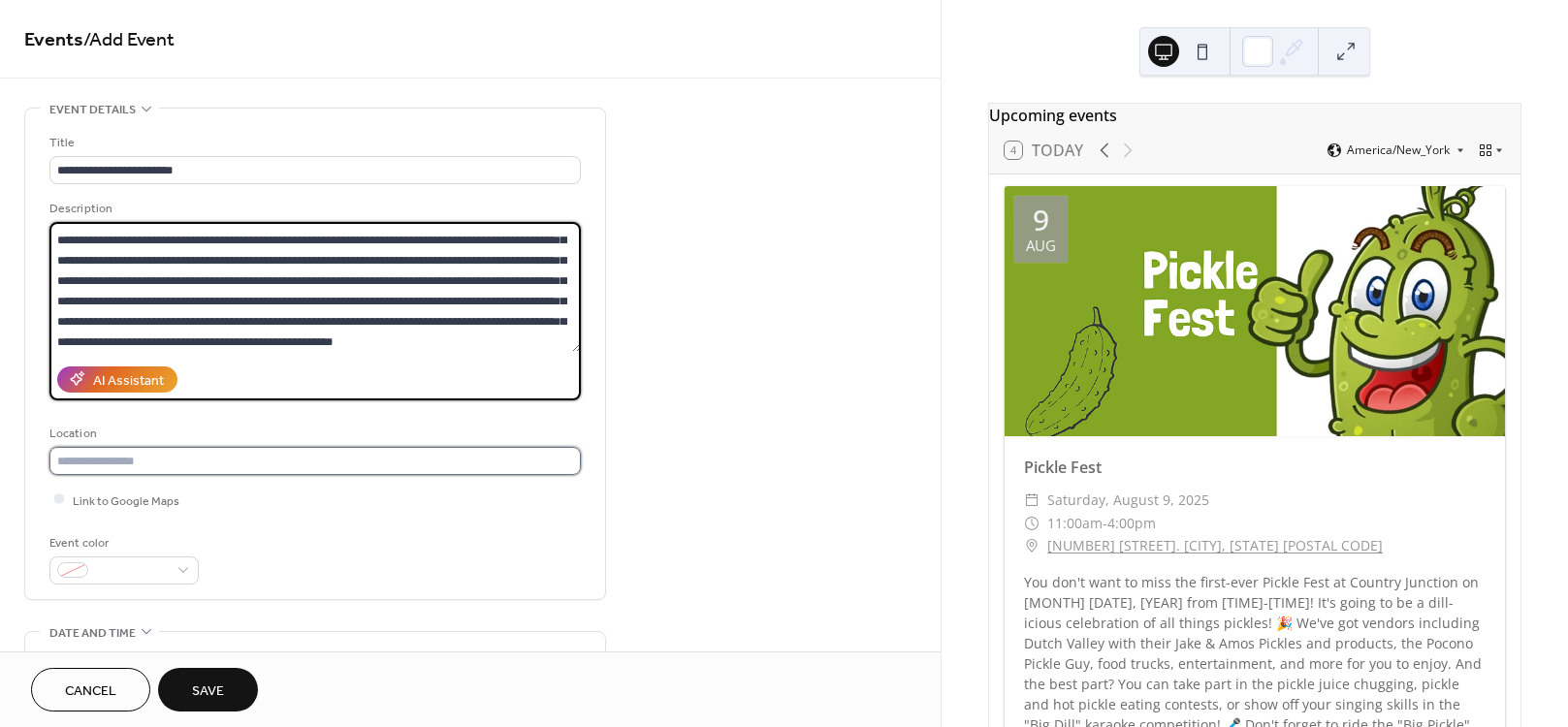 click at bounding box center (315, 460) 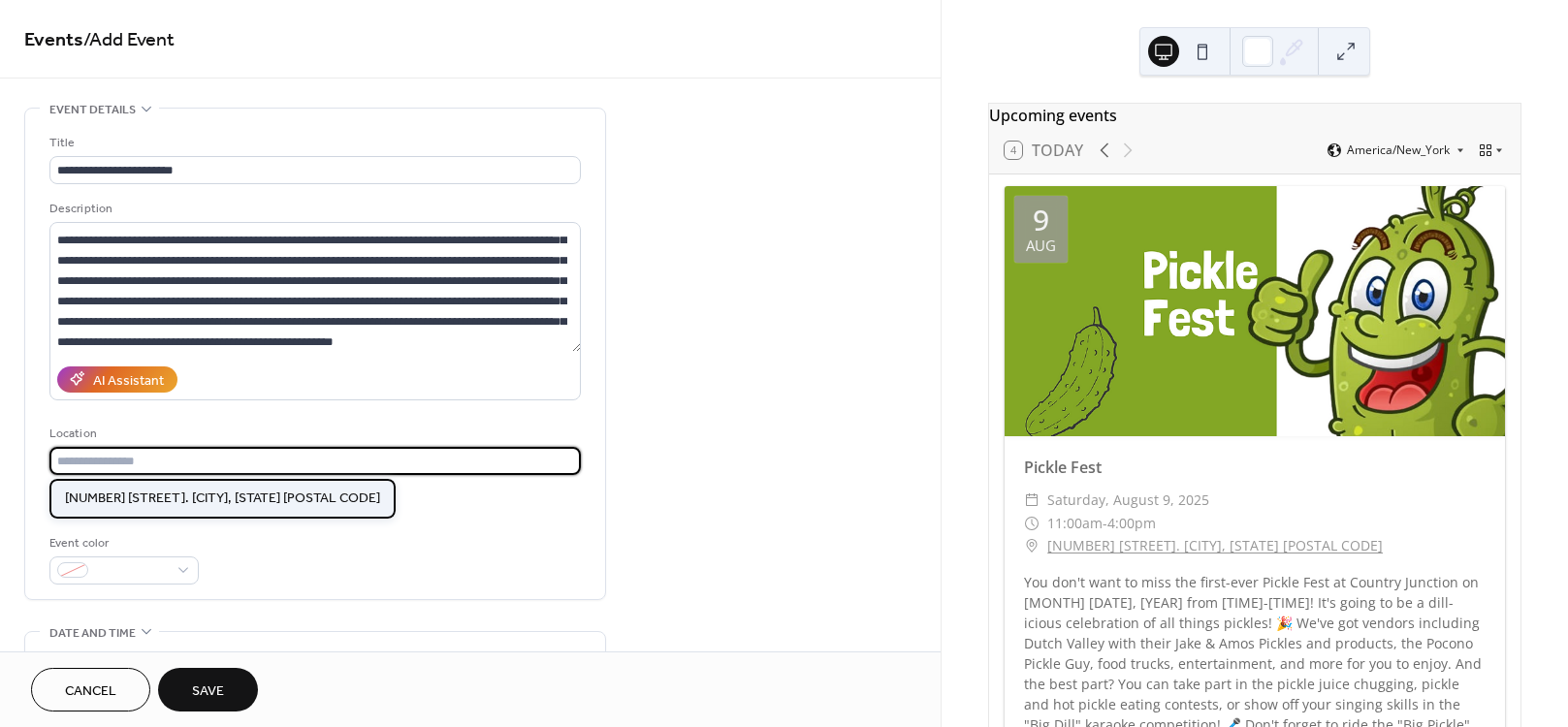 click on "[NUMBER] [STREET]. [CITY], [STATE] [POSTAL CODE]" at bounding box center [222, 497] 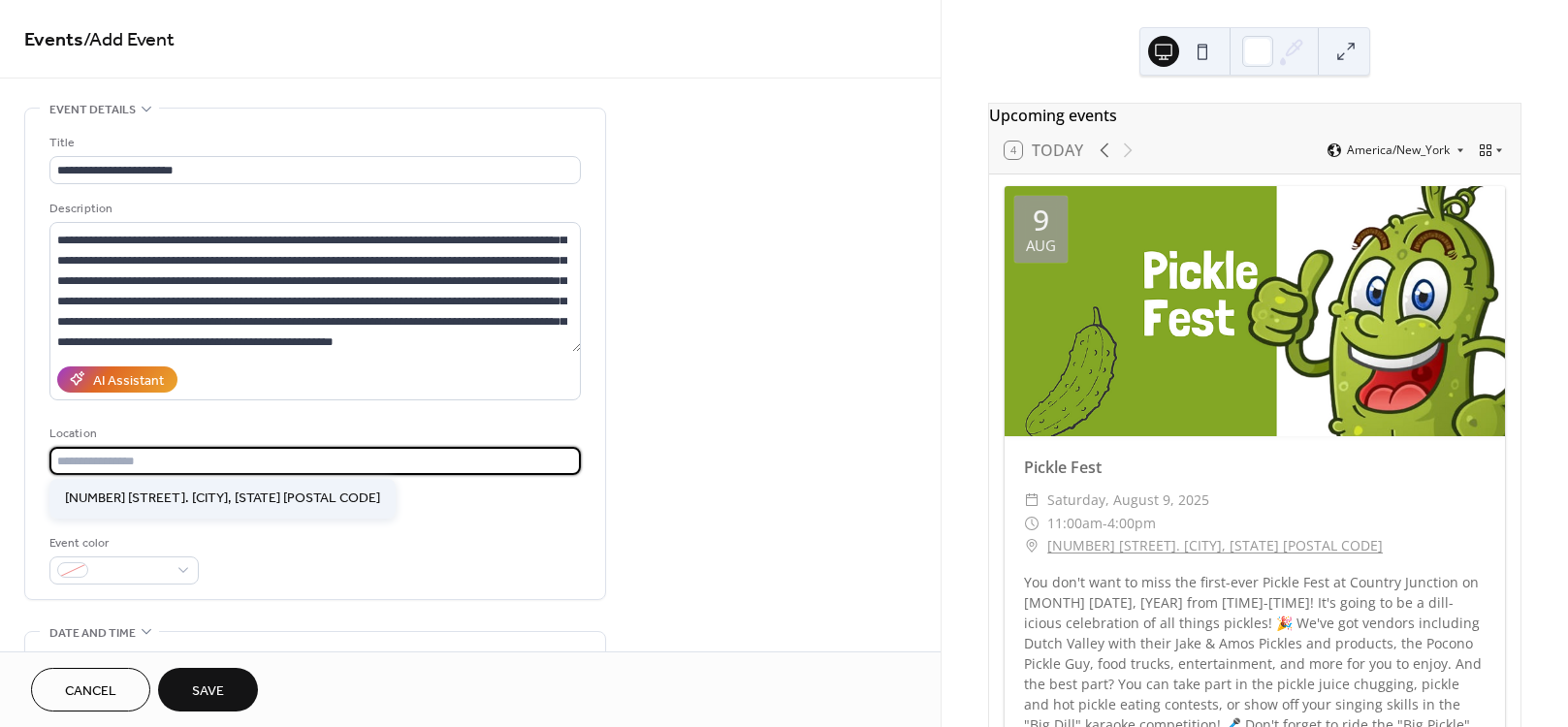 type on "**********" 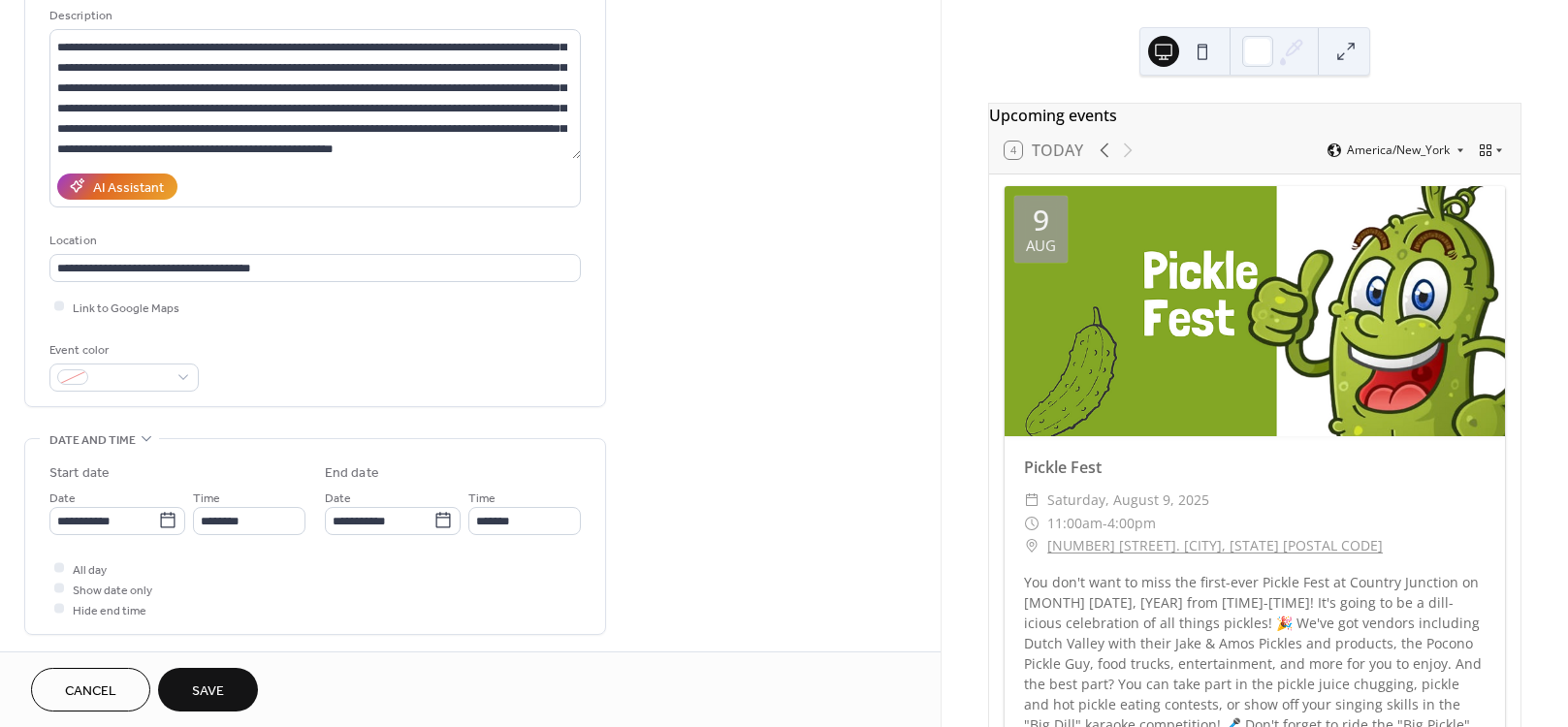 scroll, scrollTop: 291, scrollLeft: 0, axis: vertical 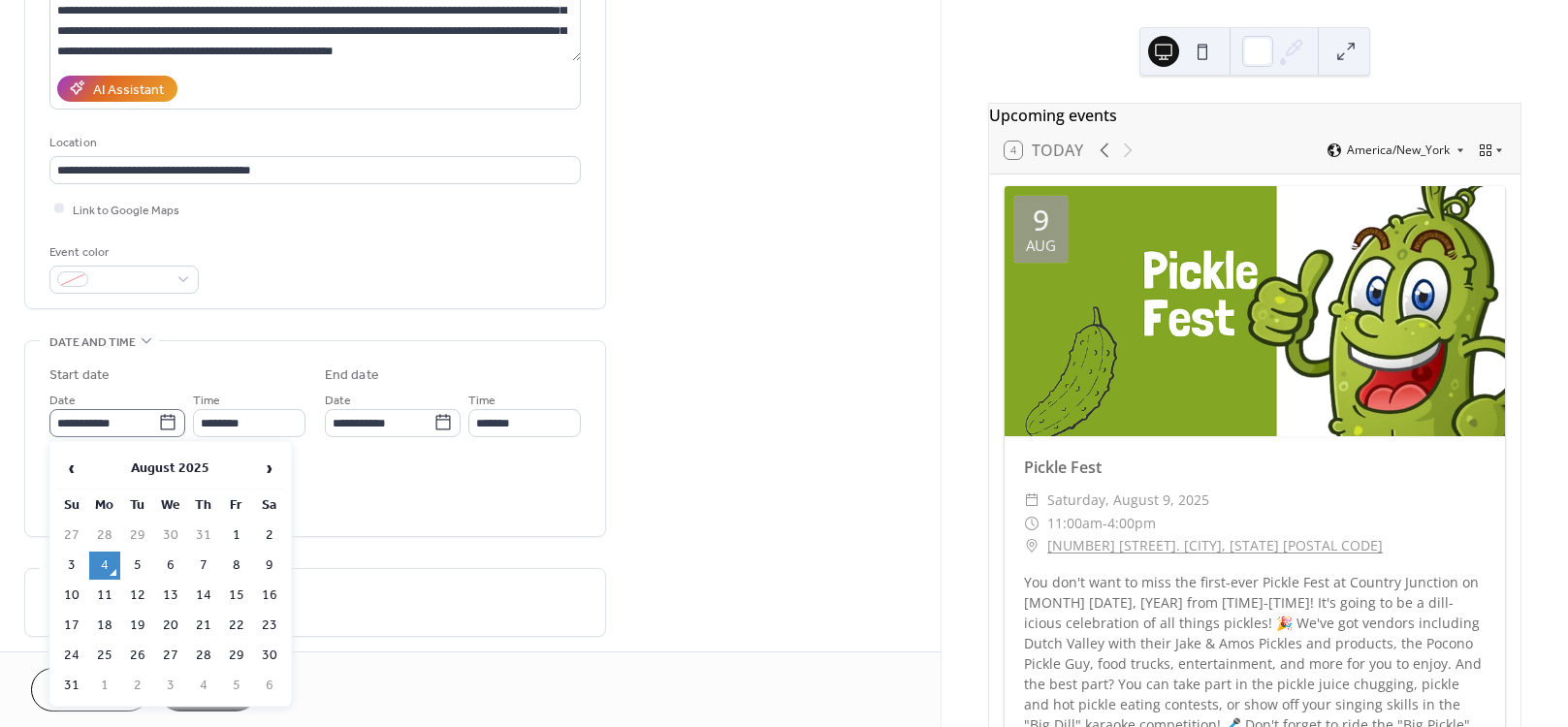 click on "**********" at bounding box center [117, 423] 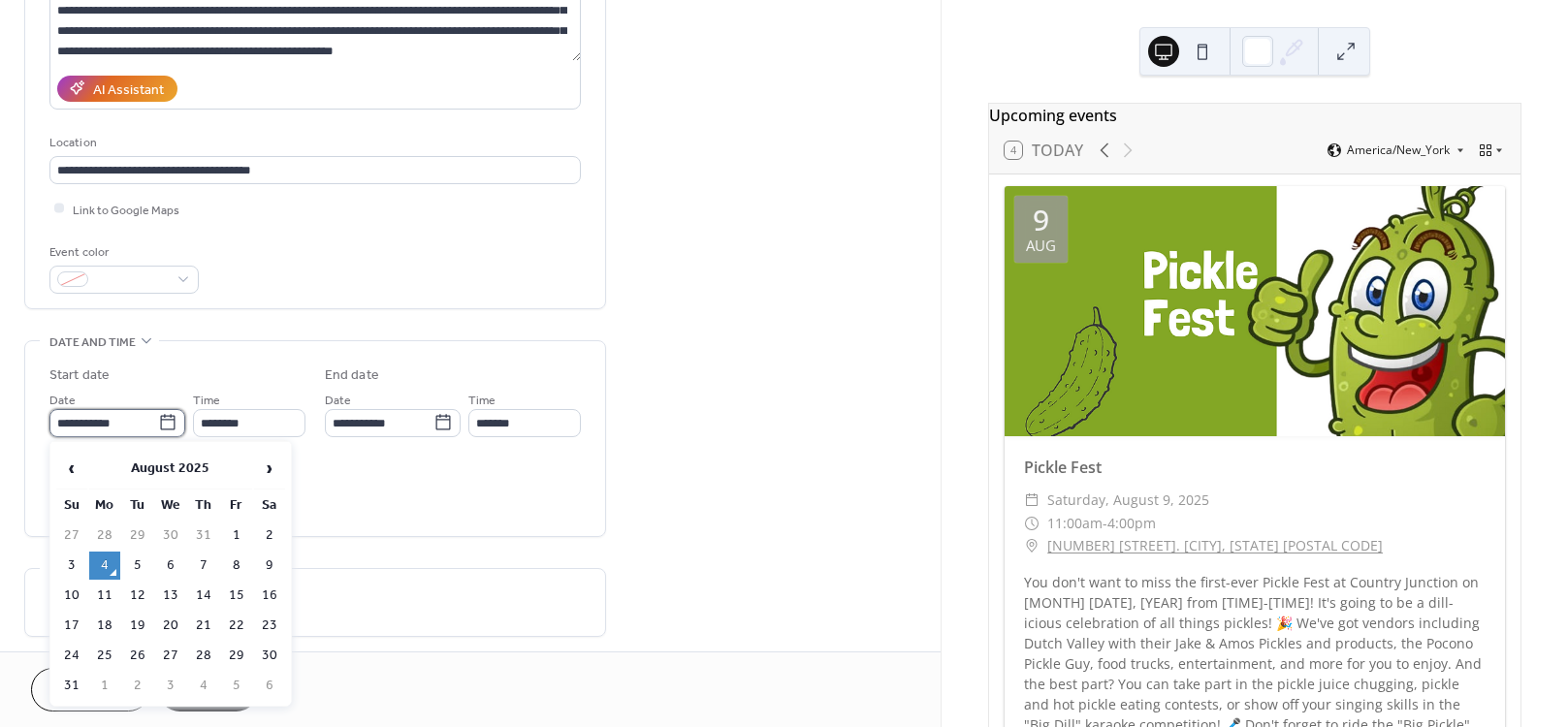 click on "**********" at bounding box center [104, 423] 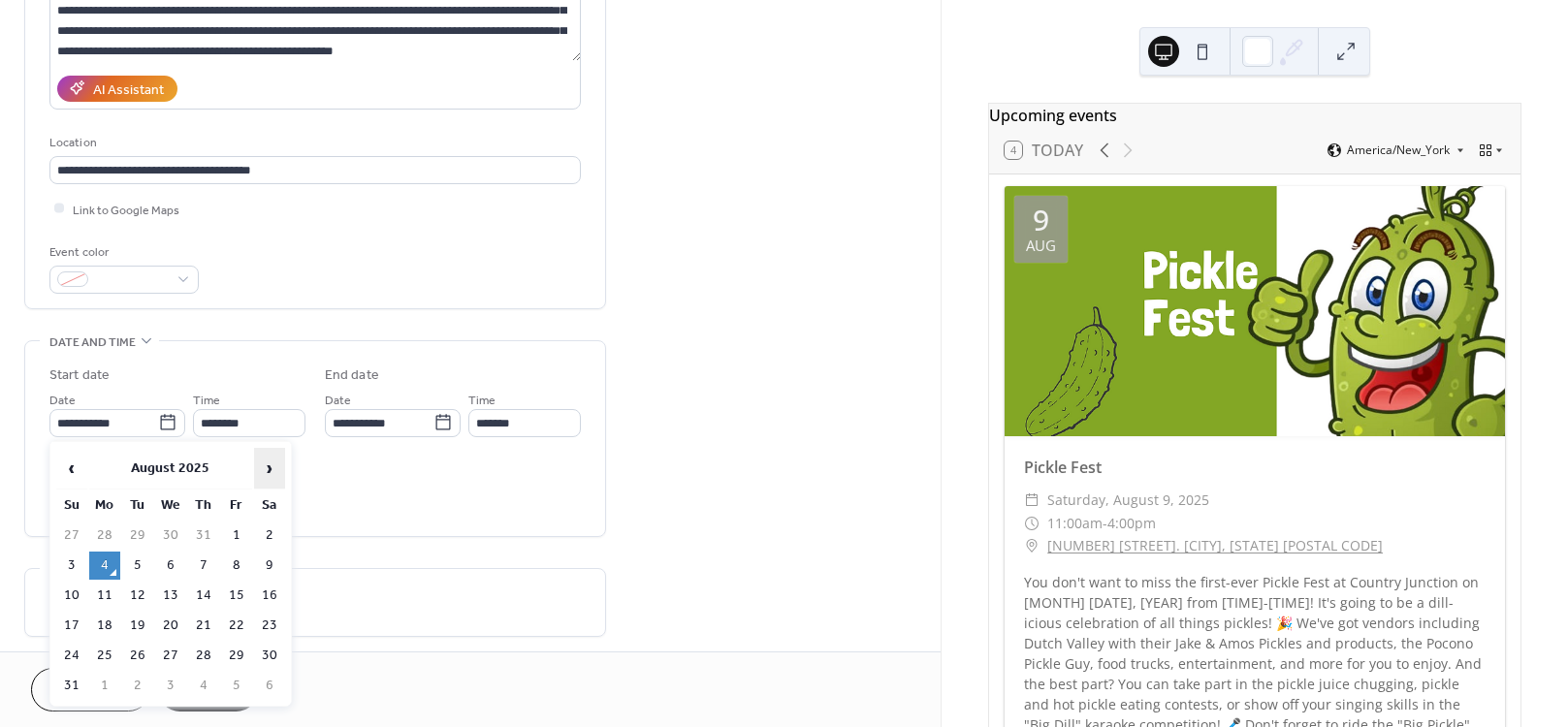 click on "›" at bounding box center (270, 468) 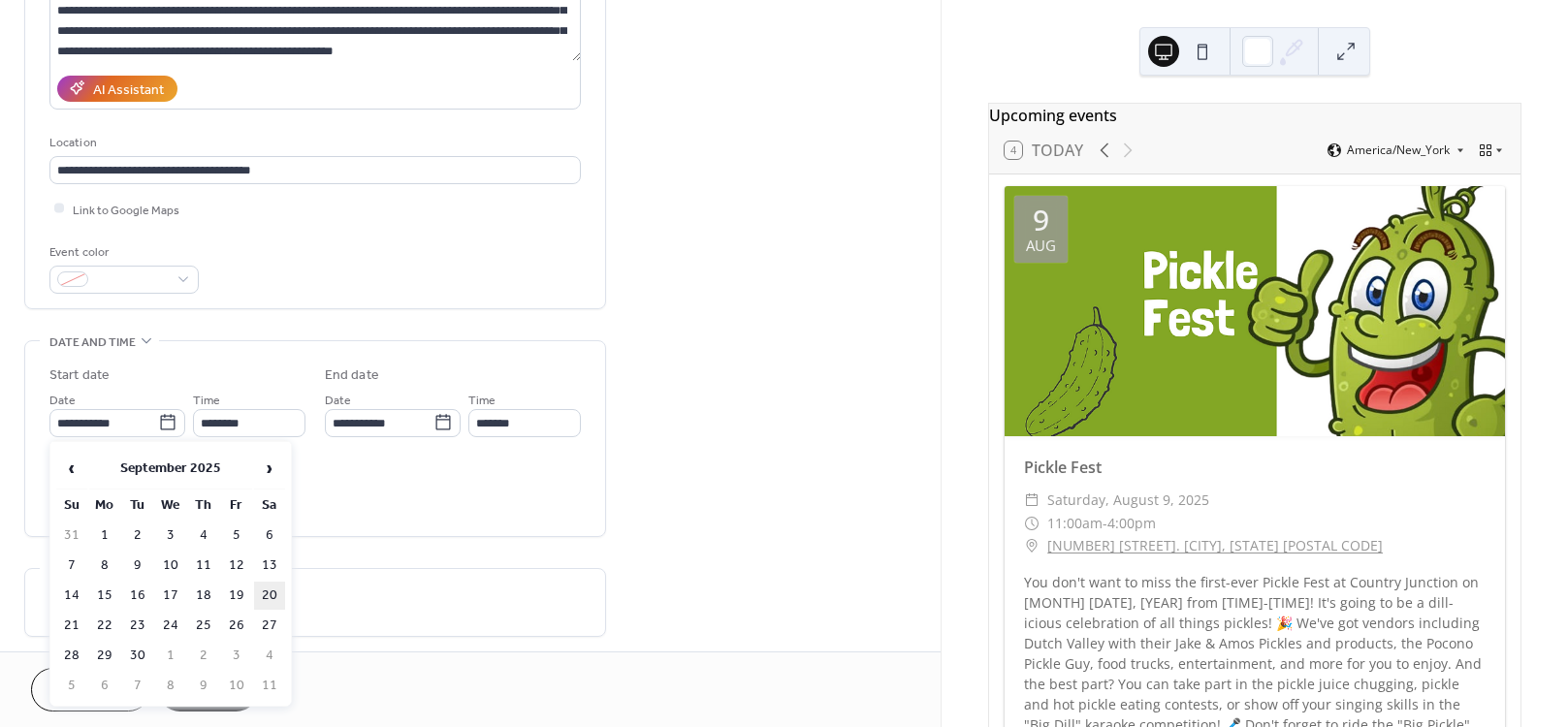 click on "20" at bounding box center (270, 595) 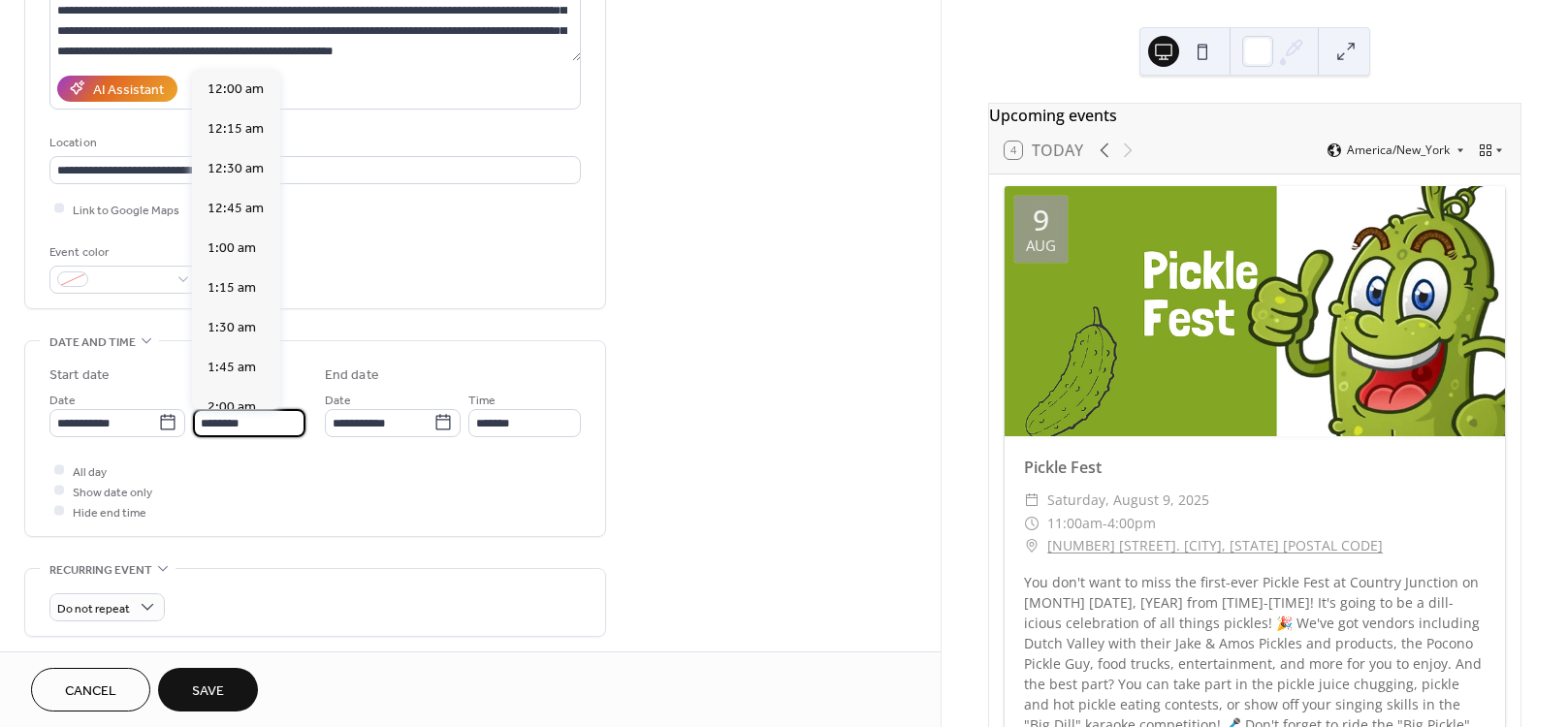 click on "********" at bounding box center (249, 423) 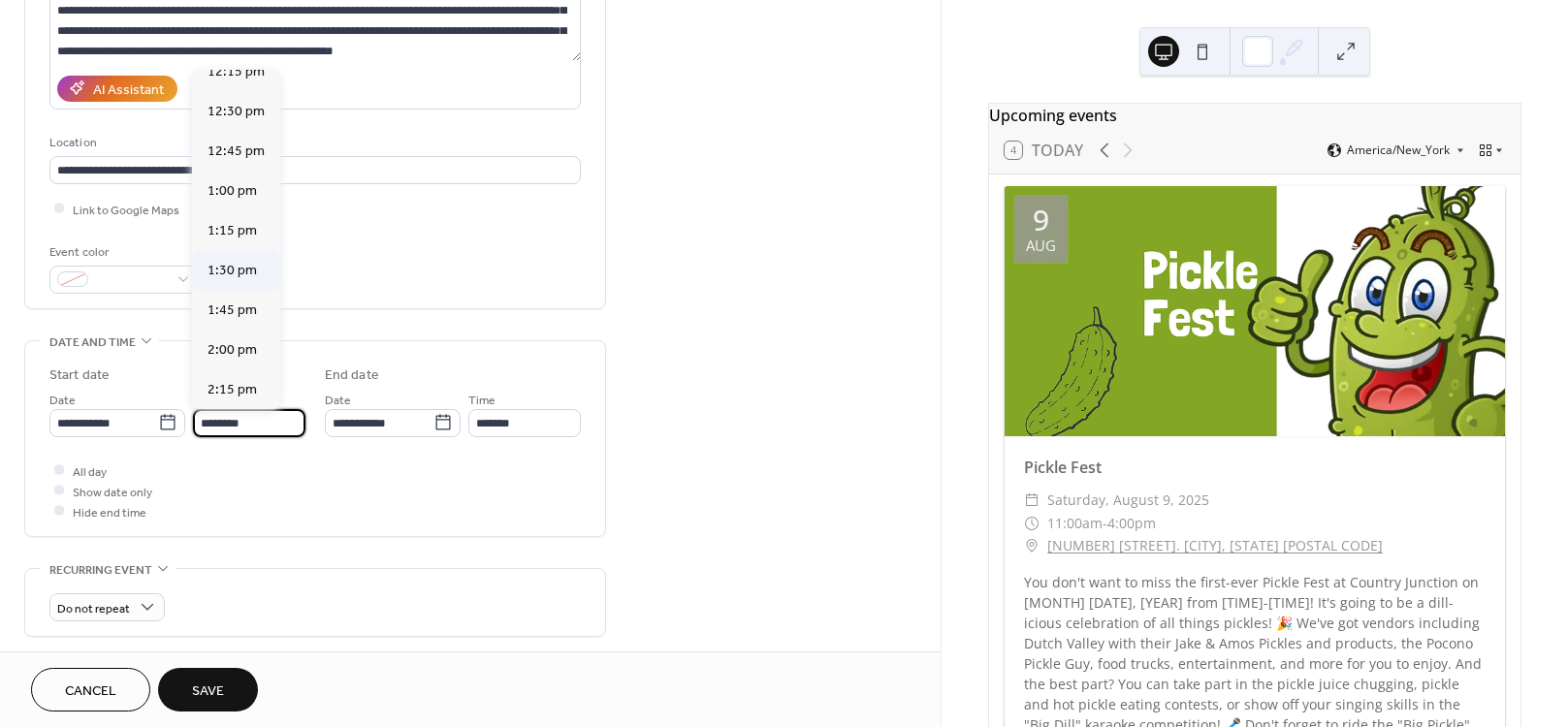 scroll, scrollTop: 1991, scrollLeft: 0, axis: vertical 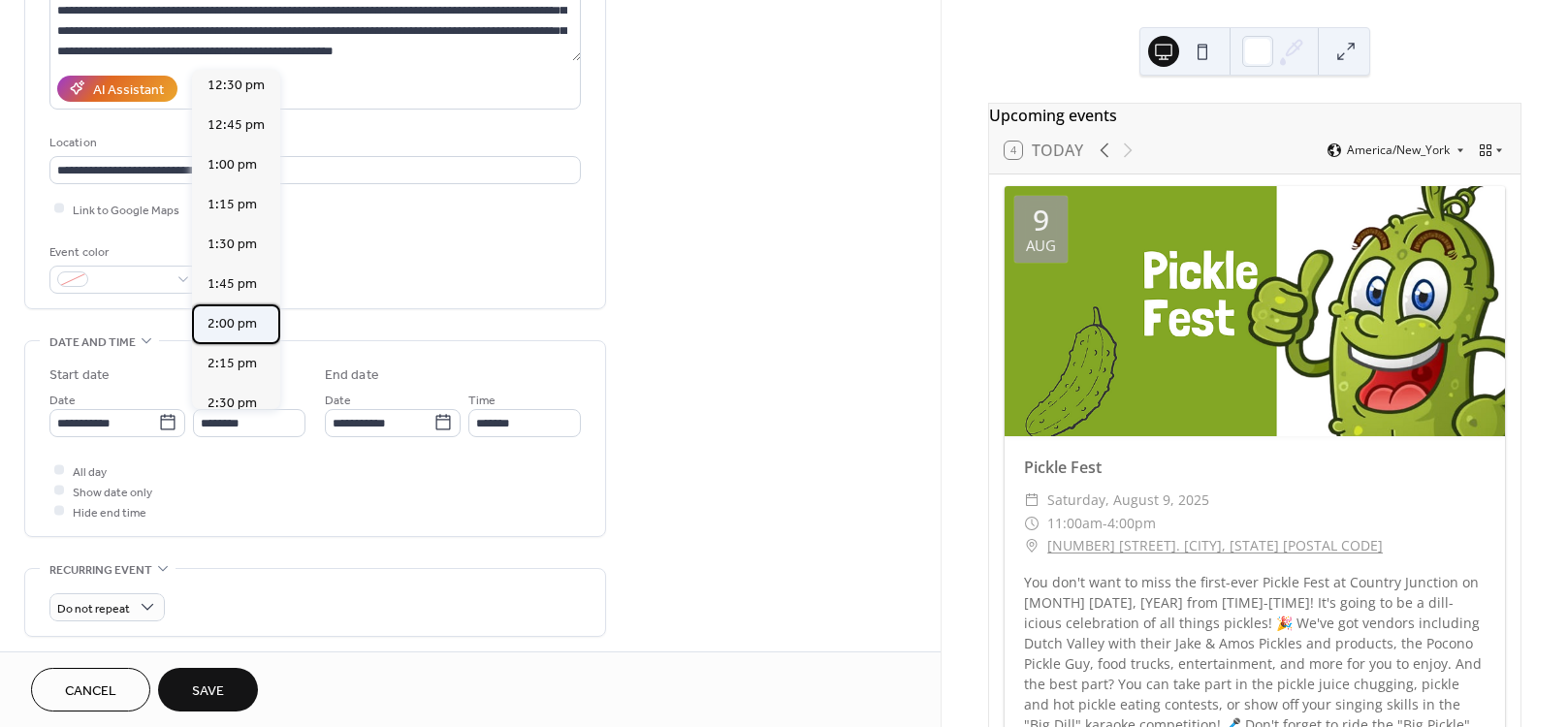click on "2:00 pm" at bounding box center (232, 323) 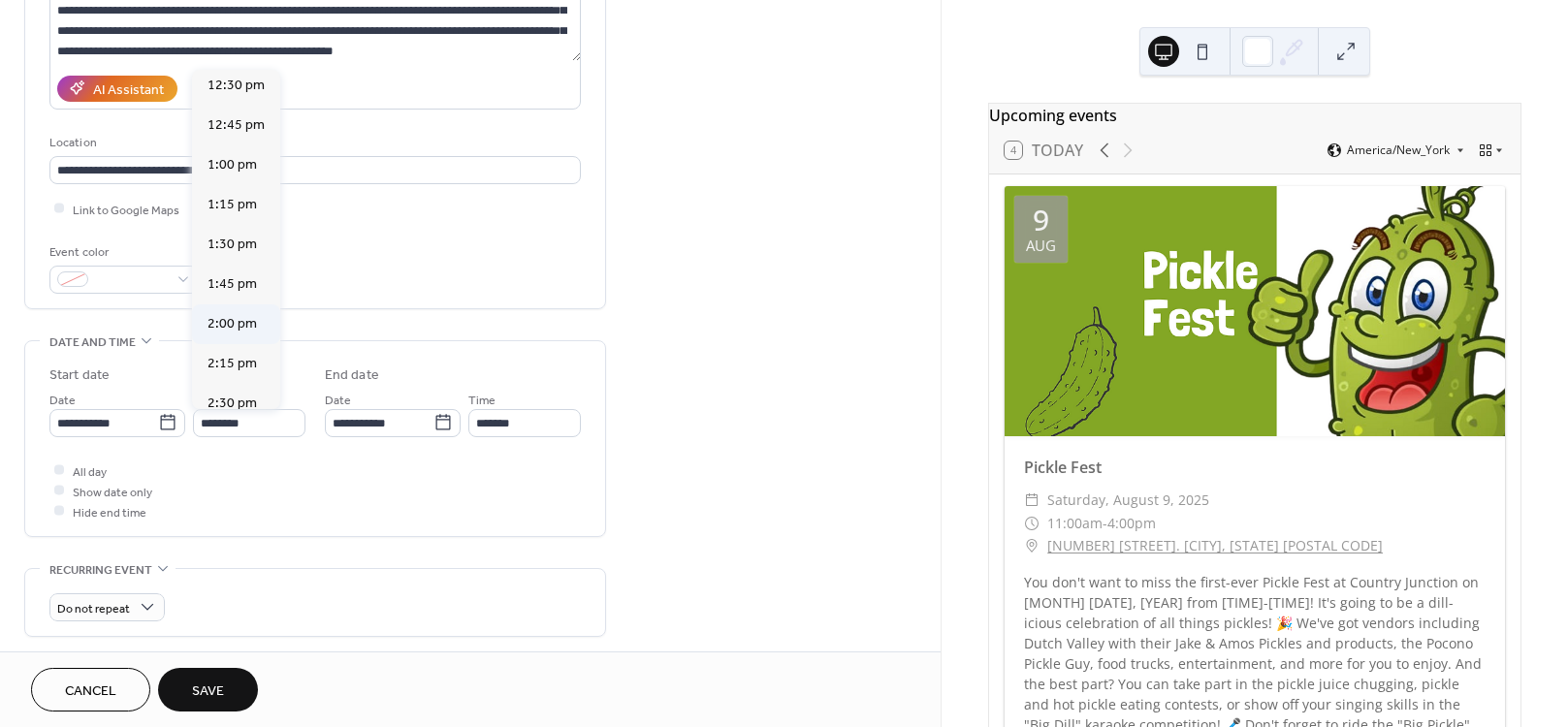 type on "*******" 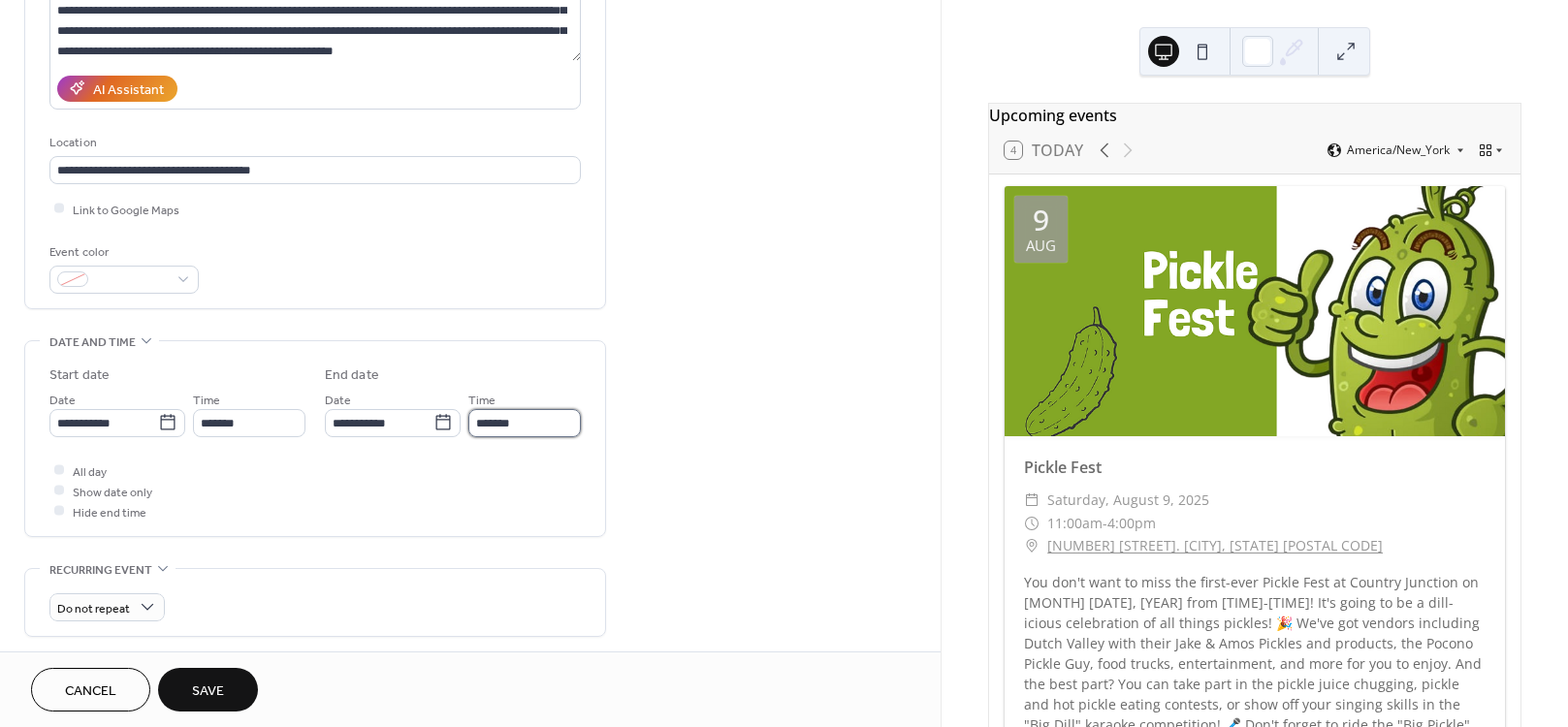 click on "*******" at bounding box center [525, 423] 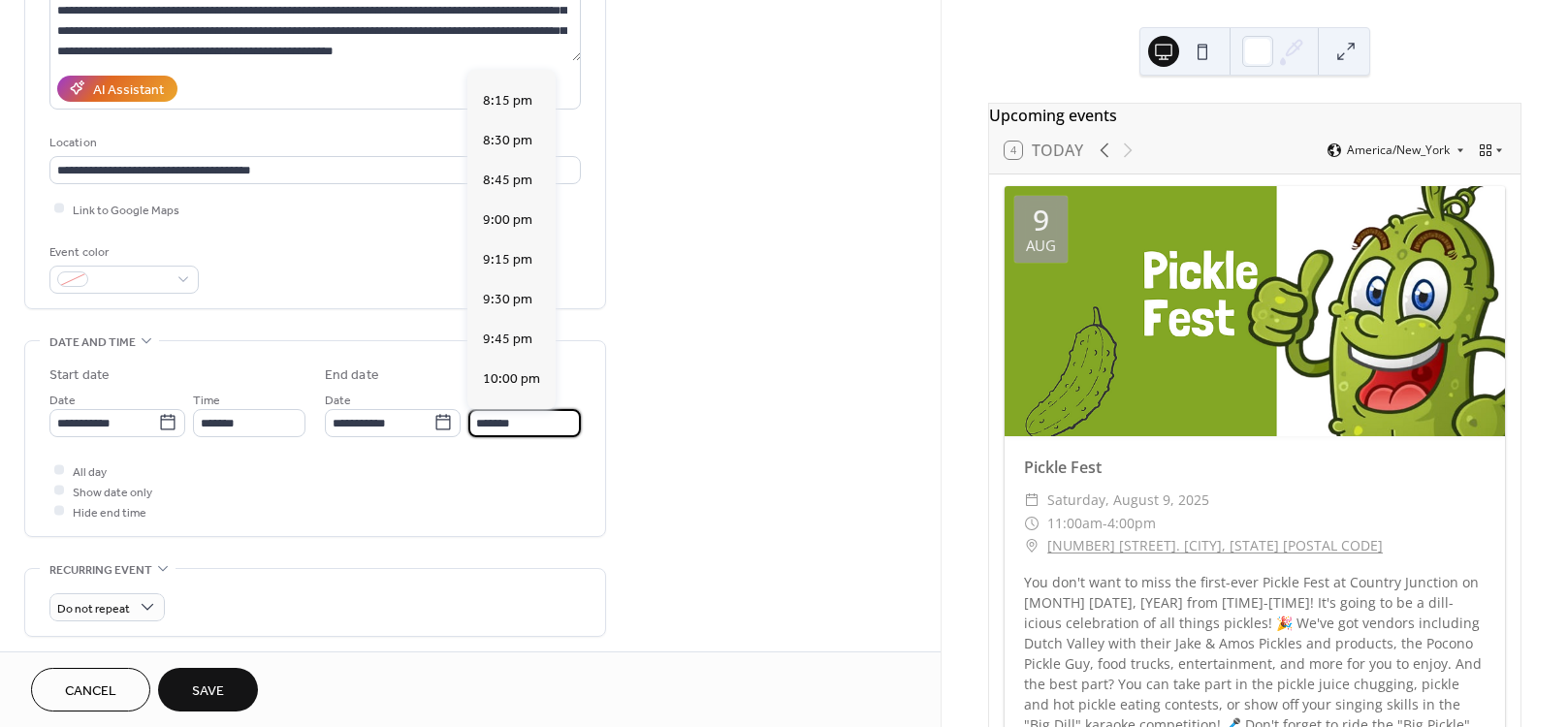 scroll, scrollTop: 968, scrollLeft: 0, axis: vertical 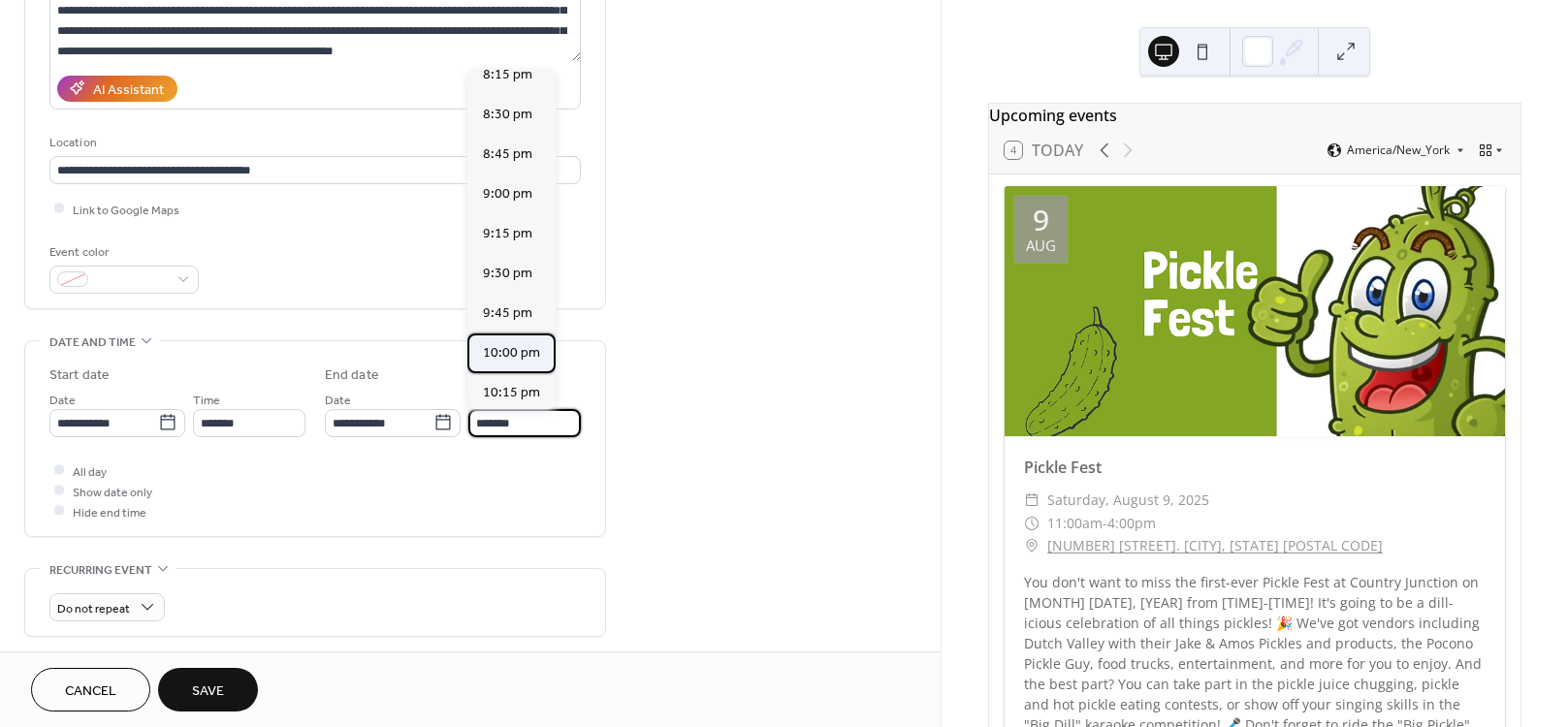 click on "10:00 pm" at bounding box center (511, 352) 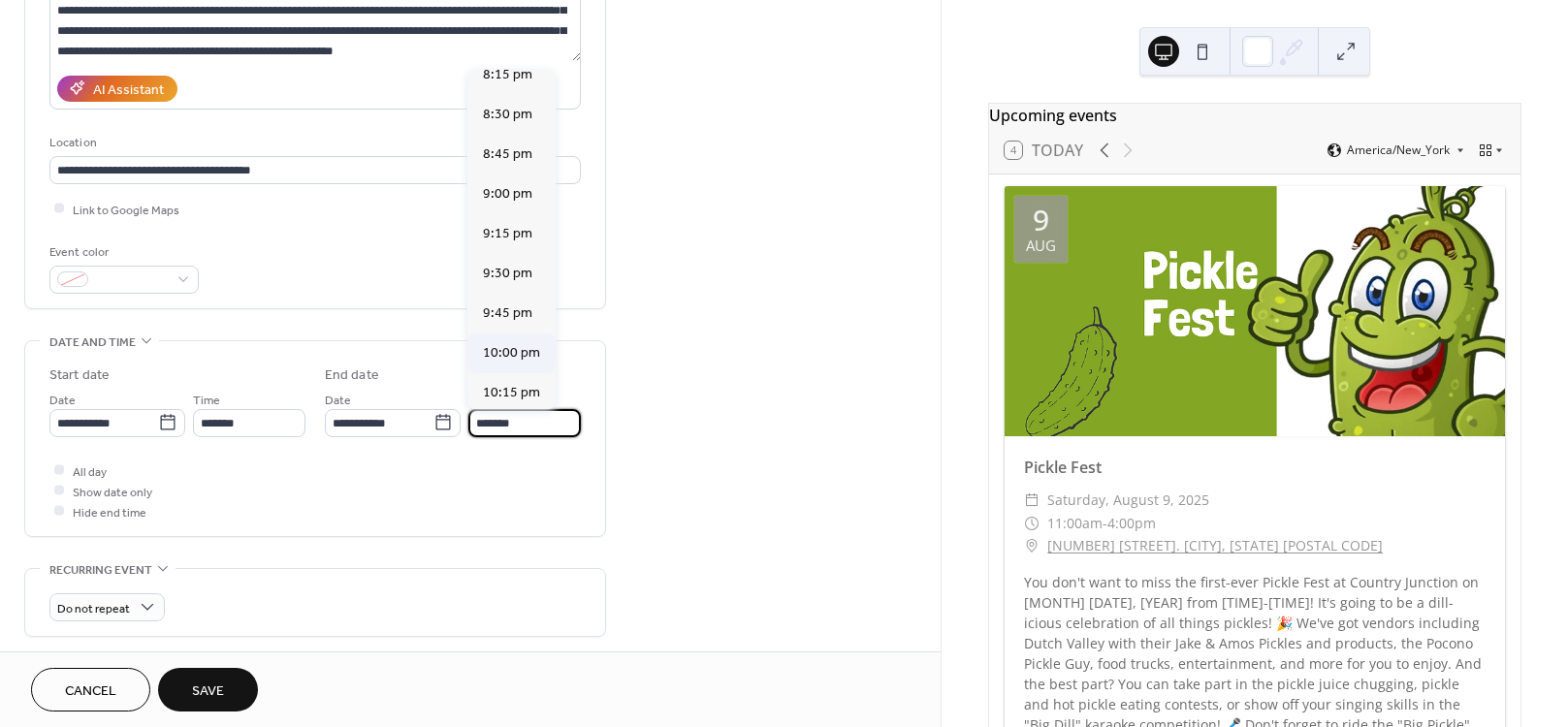 type on "********" 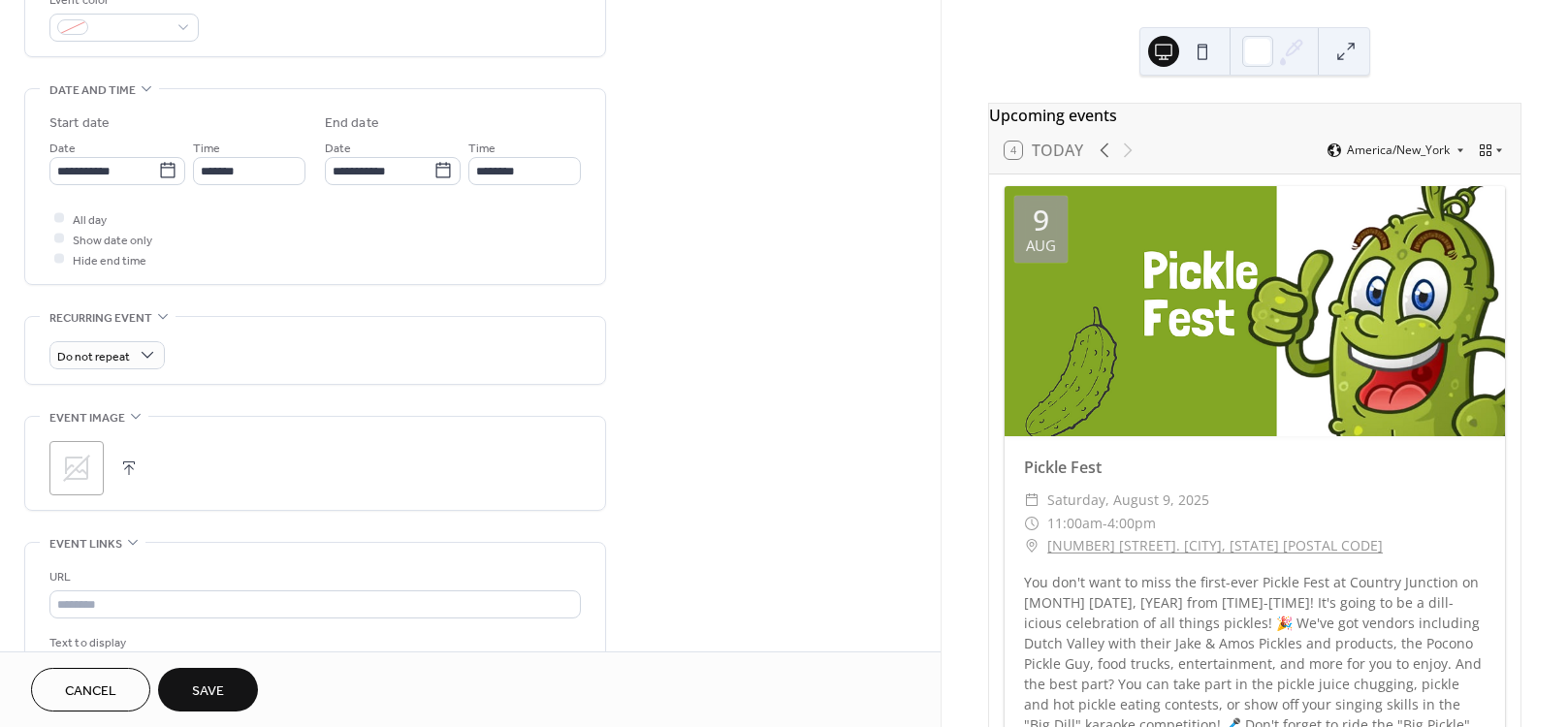 scroll, scrollTop: 582, scrollLeft: 0, axis: vertical 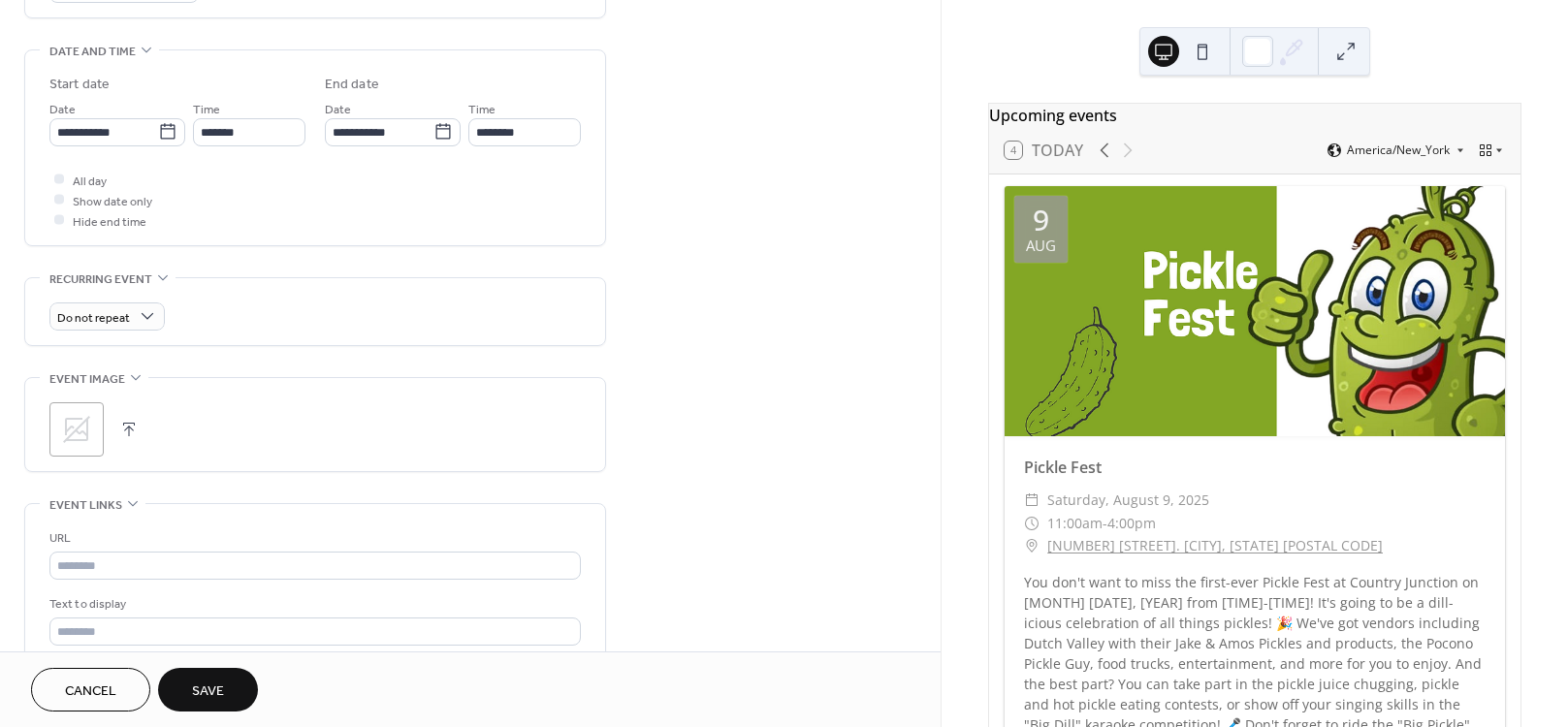 click 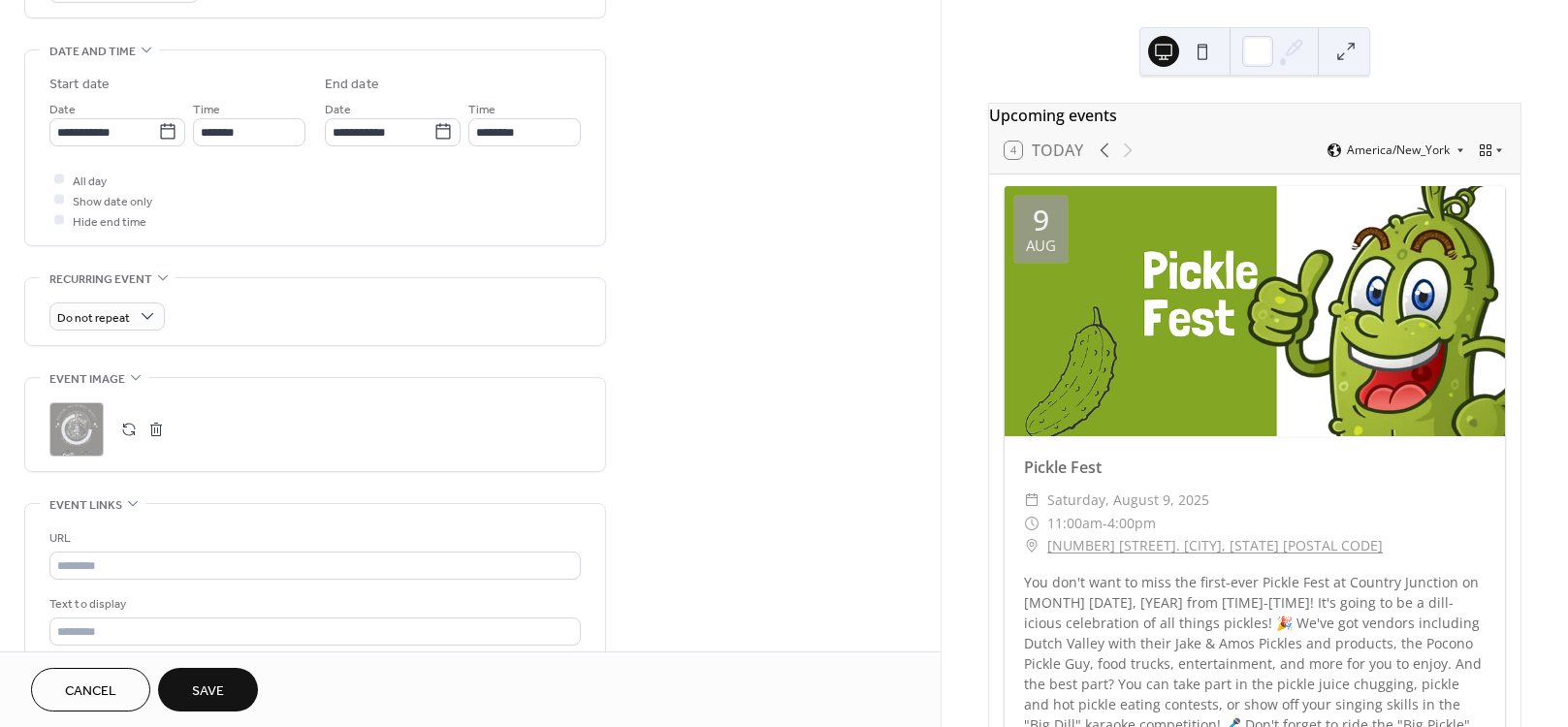 scroll, scrollTop: 788, scrollLeft: 0, axis: vertical 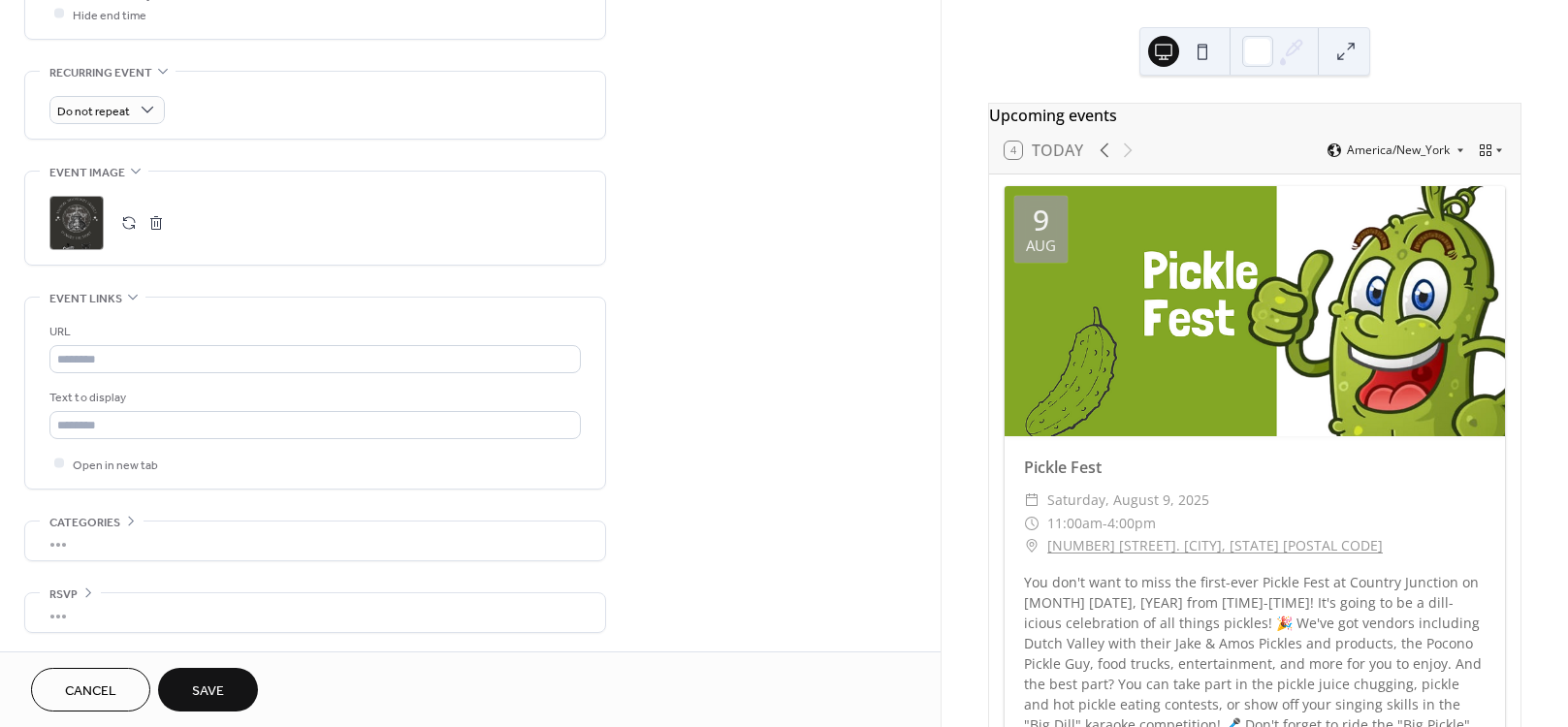 click on "Save" at bounding box center [208, 691] 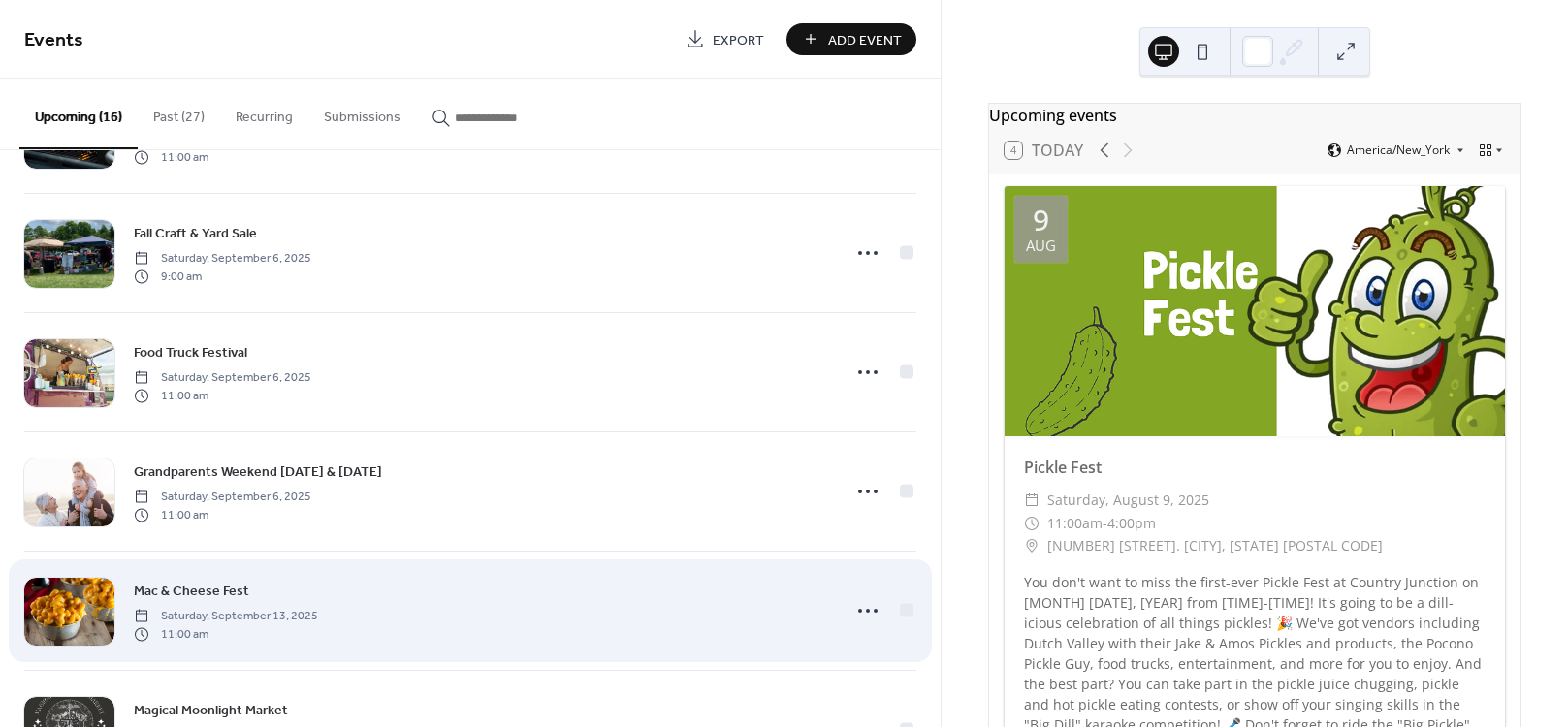 scroll, scrollTop: 871, scrollLeft: 0, axis: vertical 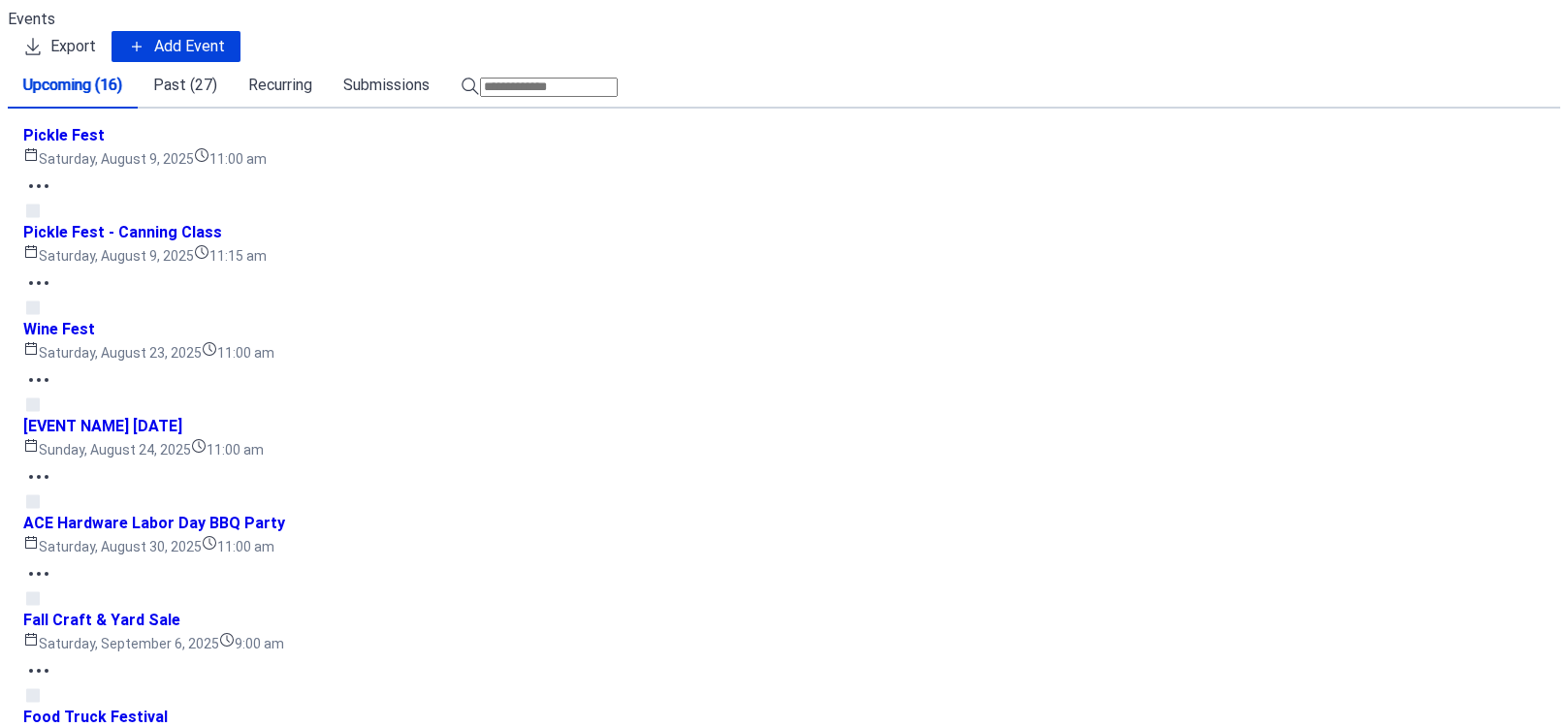 click 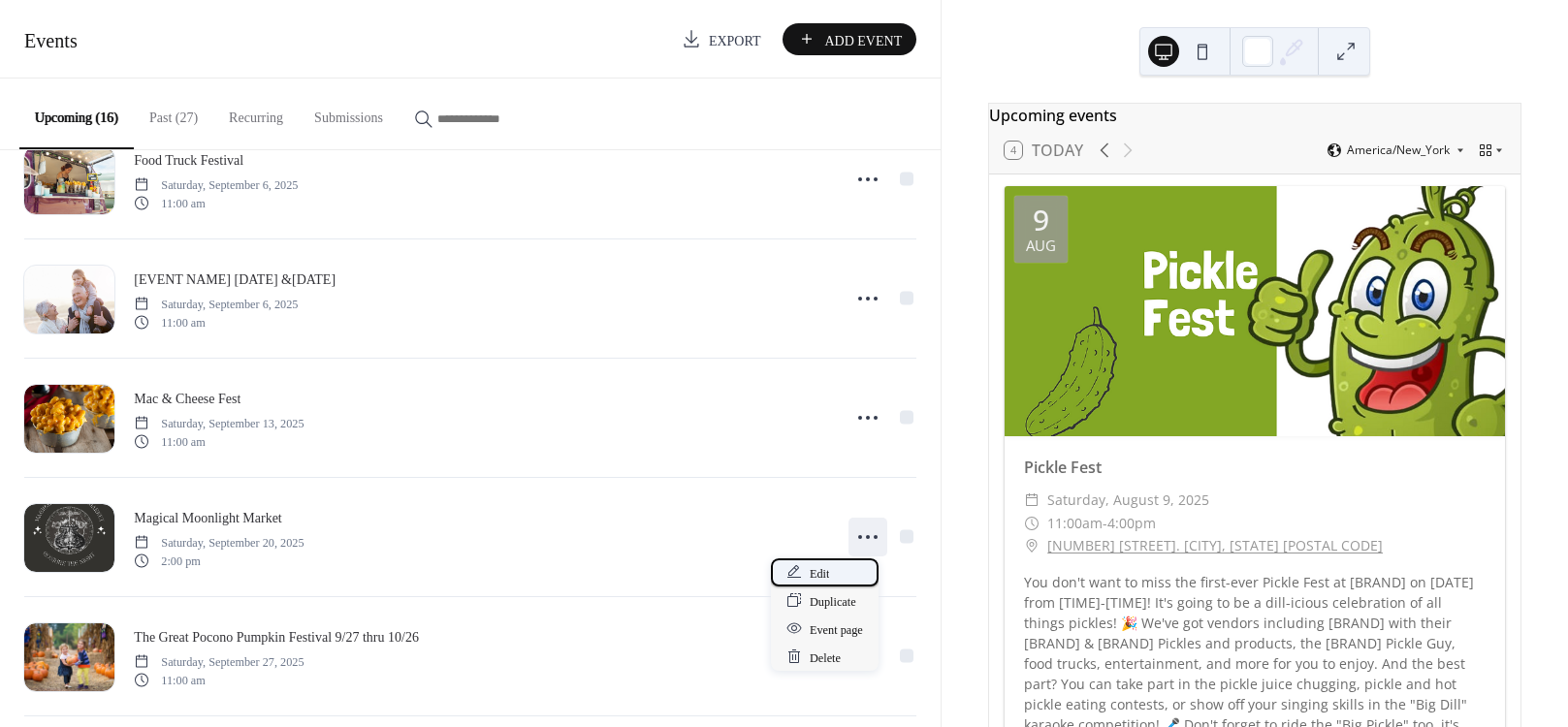 click on "Edit" at bounding box center (819, 573) 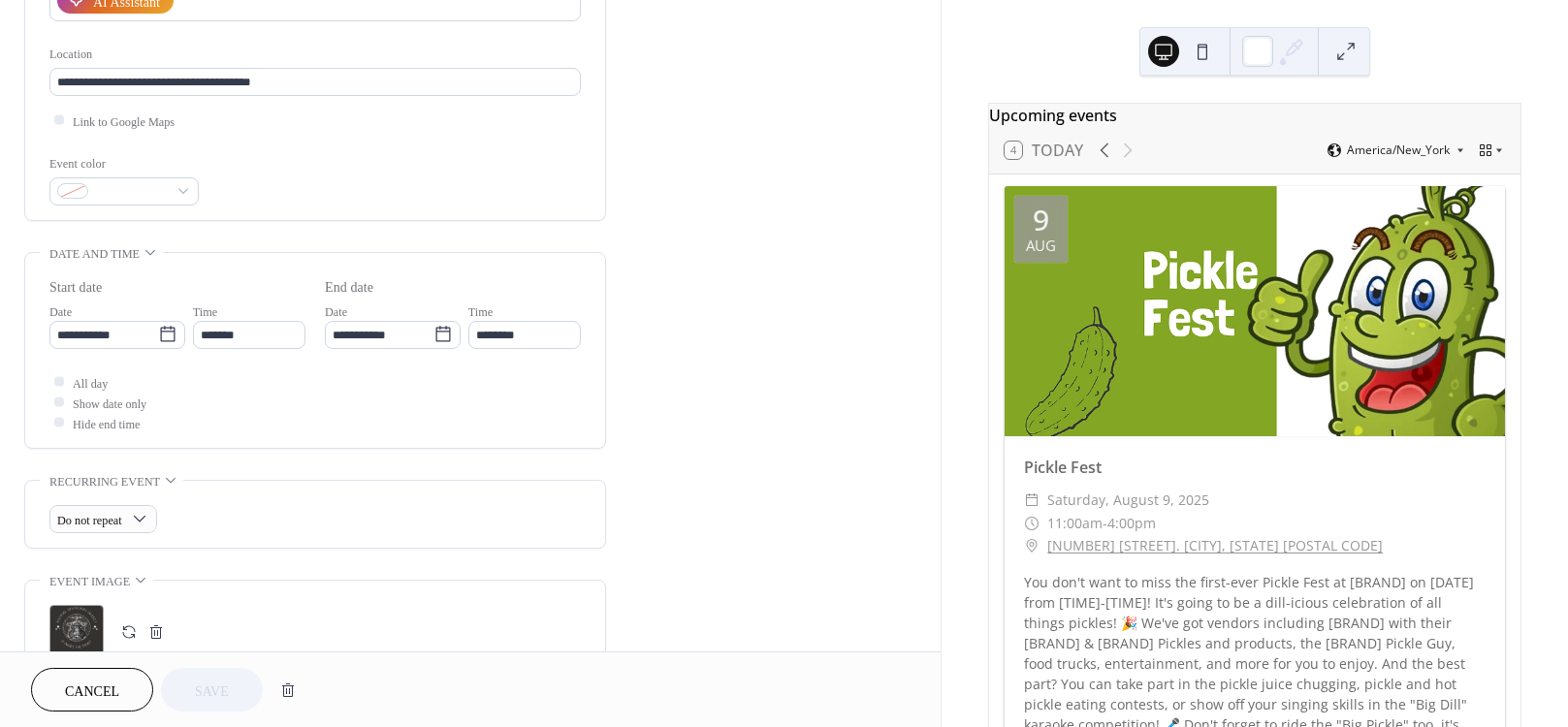 scroll, scrollTop: 387, scrollLeft: 0, axis: vertical 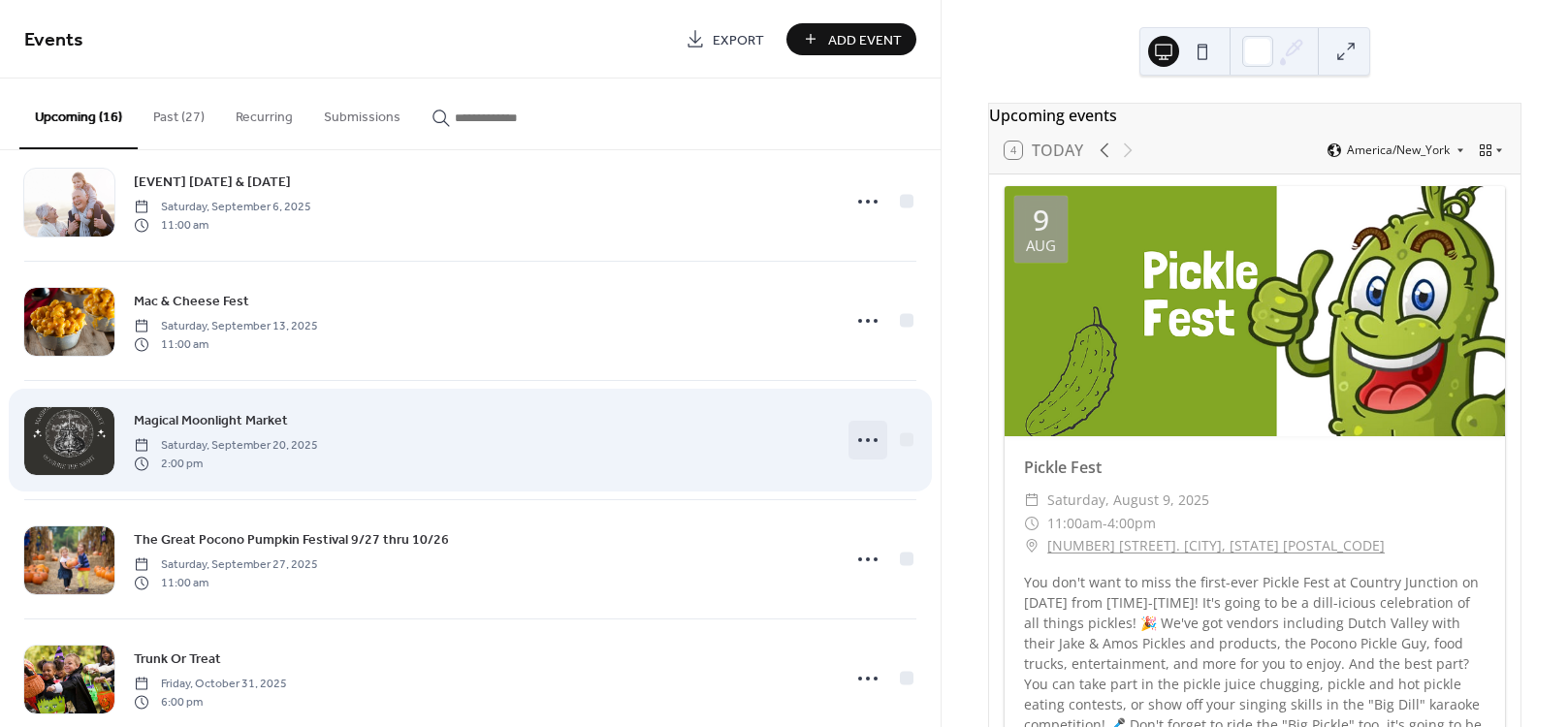 click 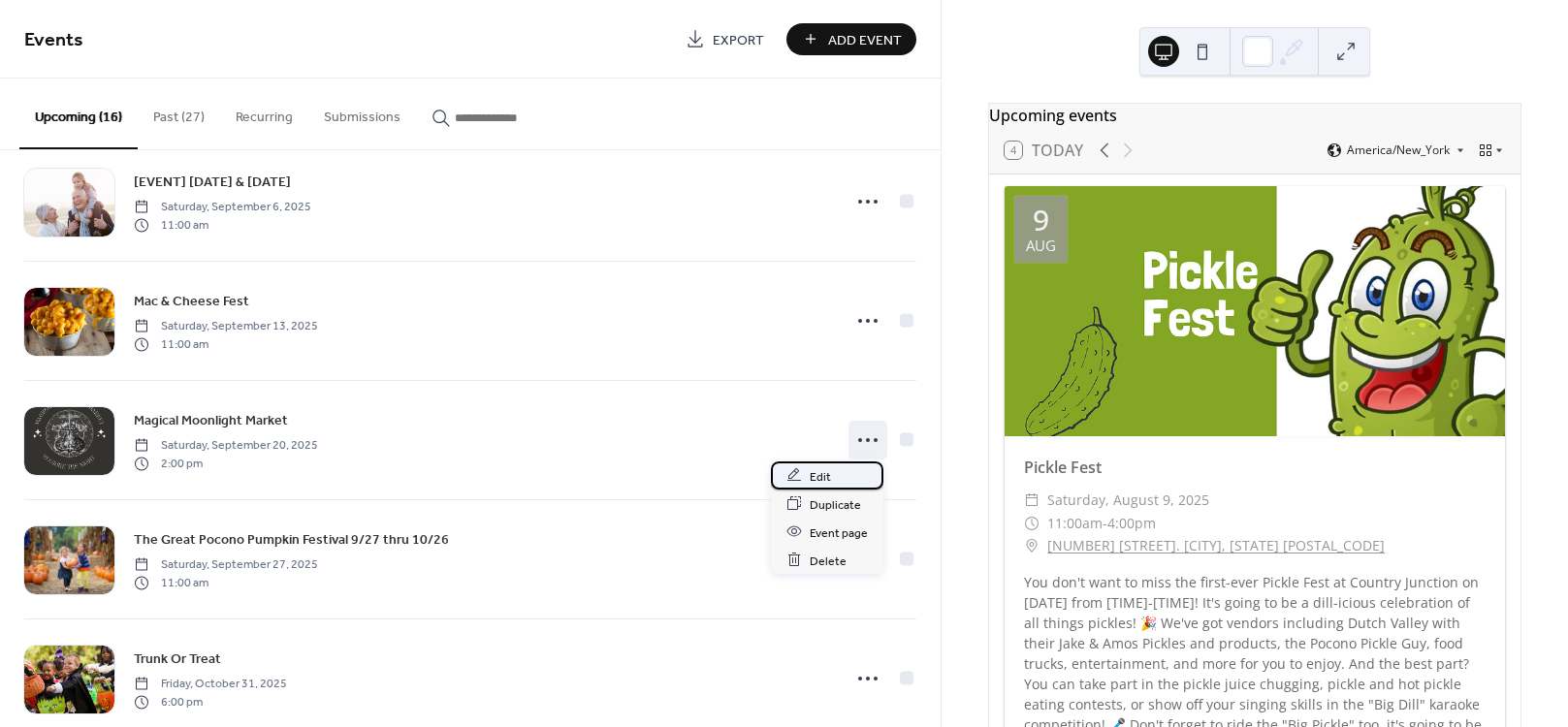 click on "Edit" at bounding box center [827, 475] 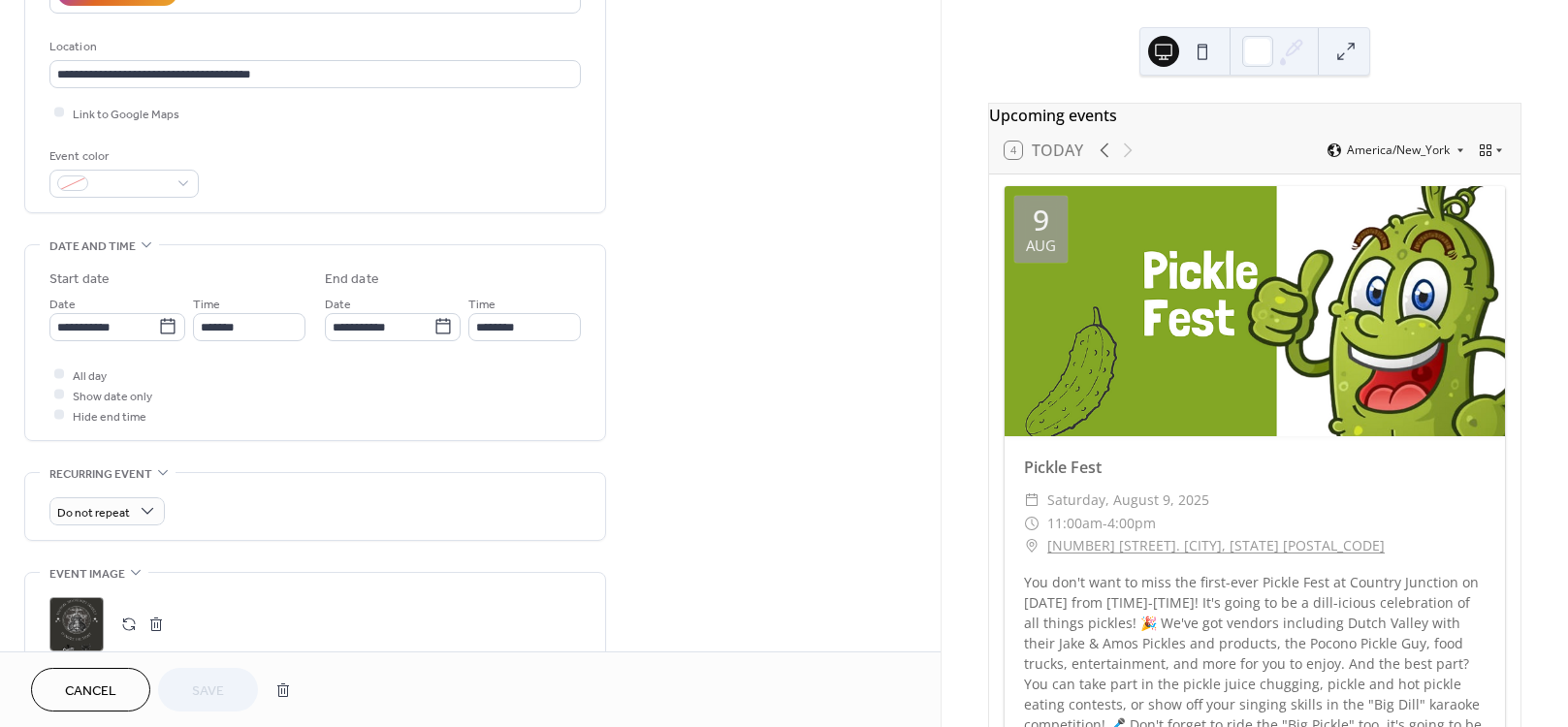 scroll, scrollTop: 484, scrollLeft: 0, axis: vertical 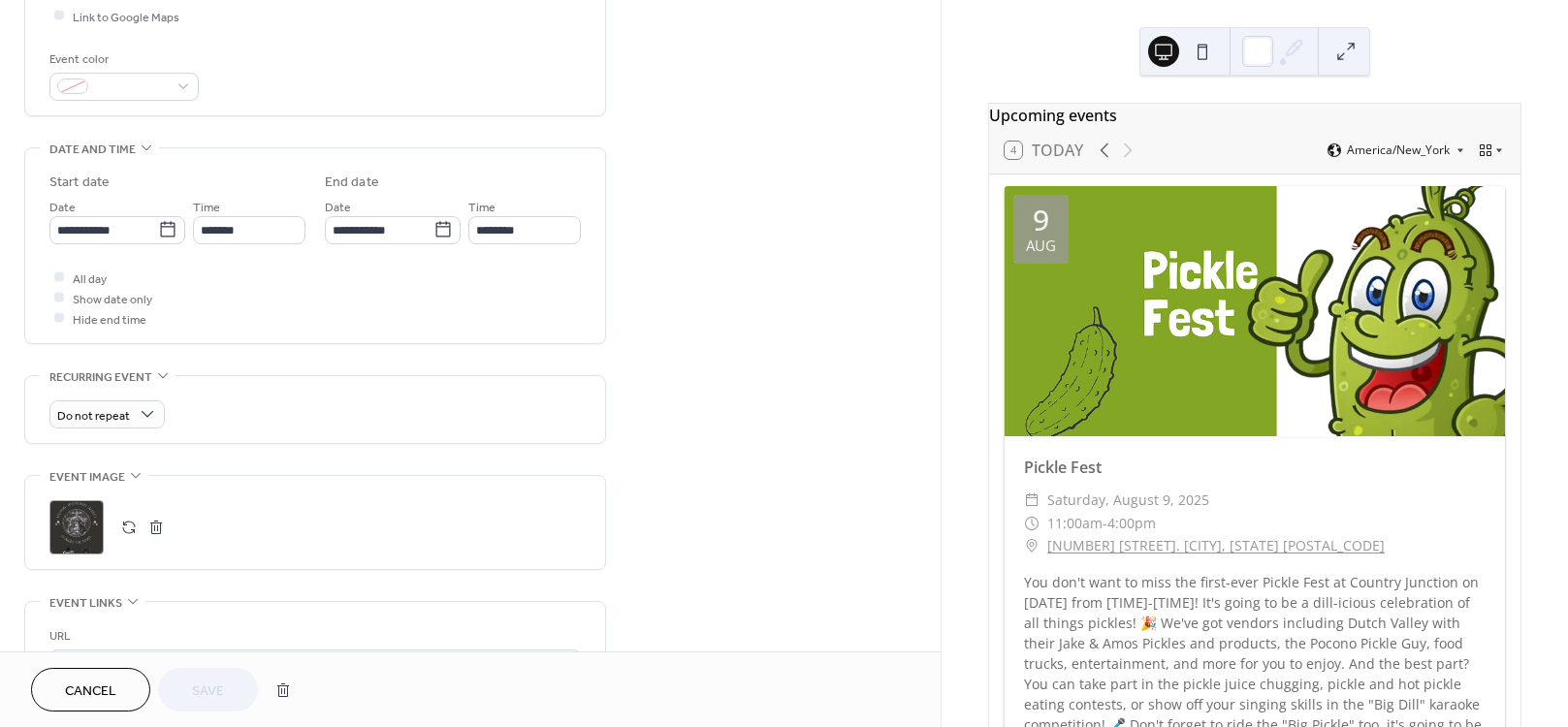 click at bounding box center [156, 527] 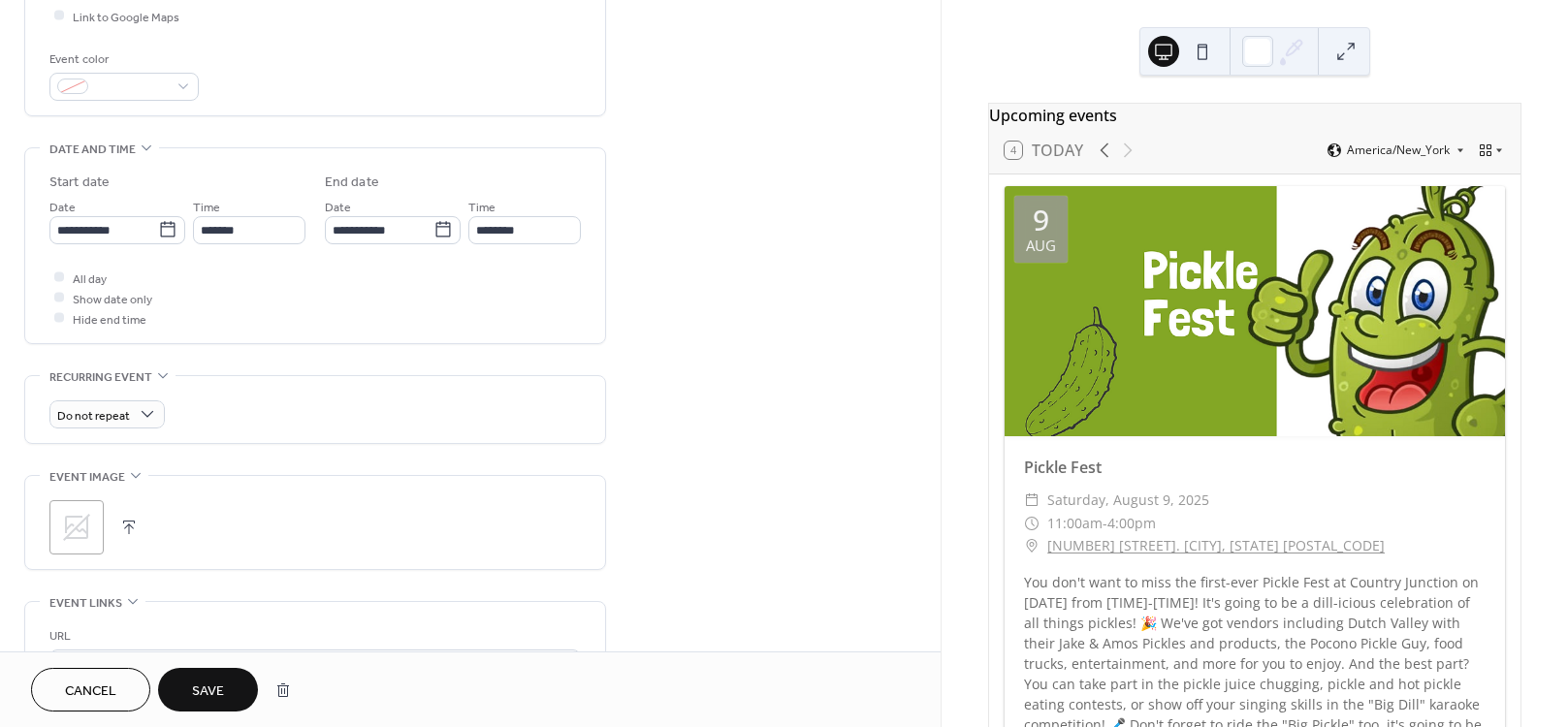click 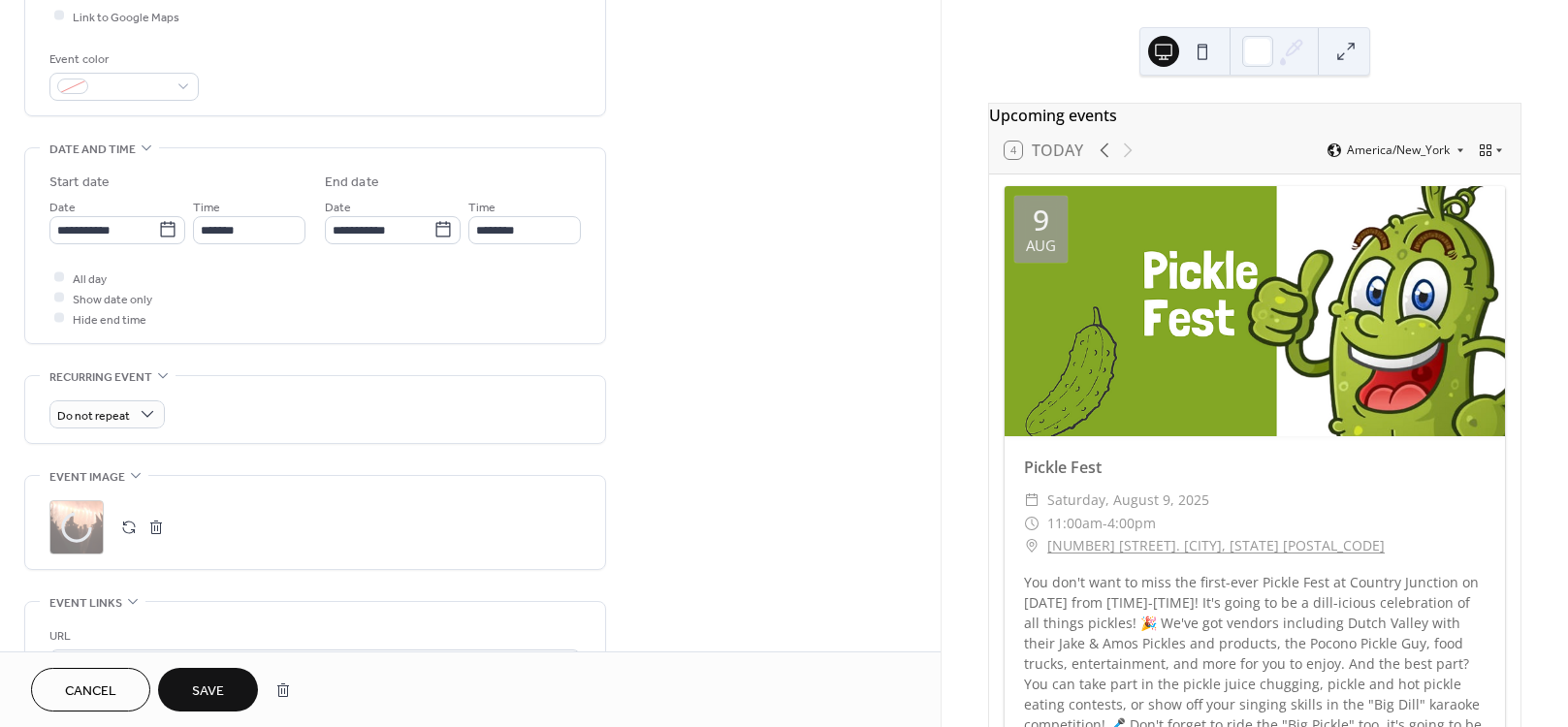 click on "Save" at bounding box center [208, 689] 